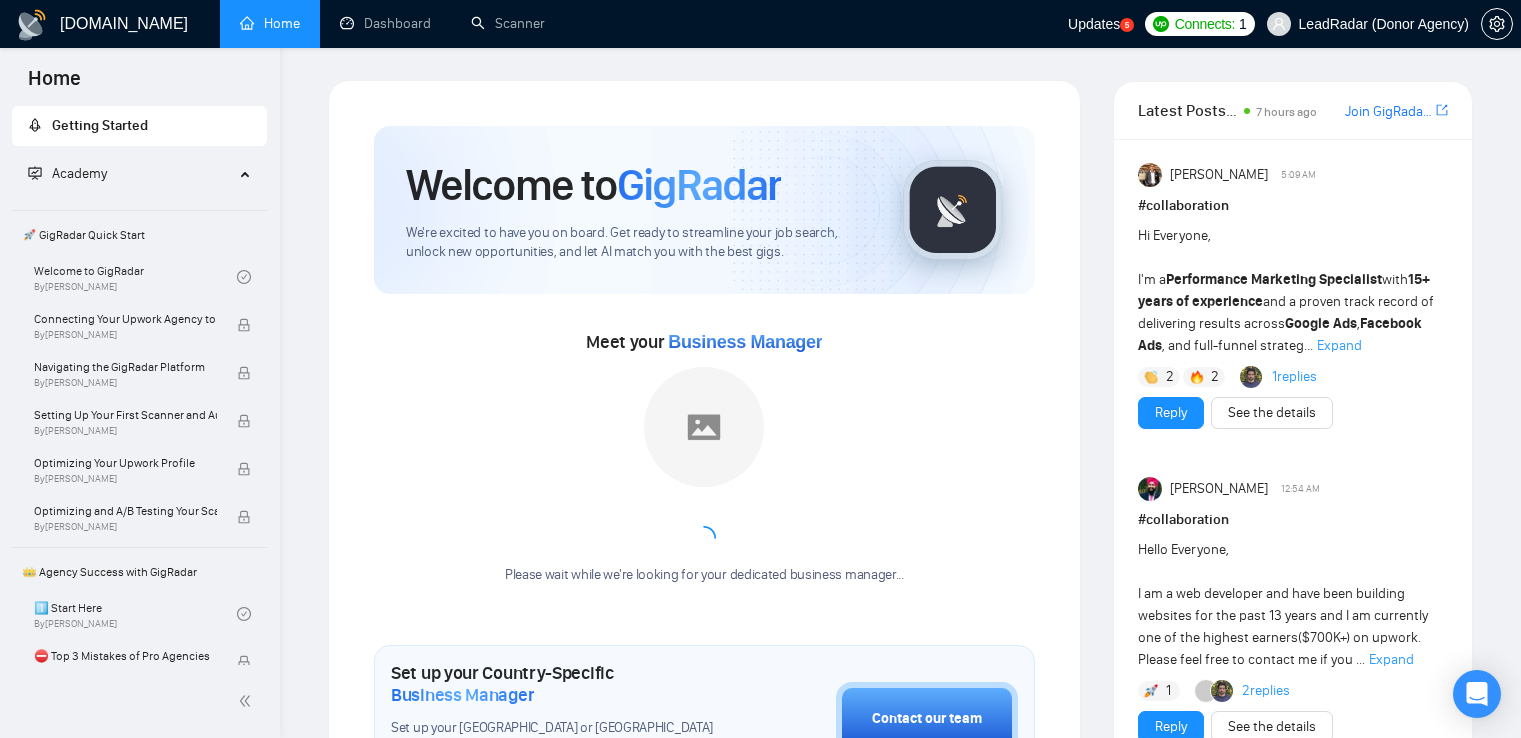 scroll, scrollTop: 600, scrollLeft: 0, axis: vertical 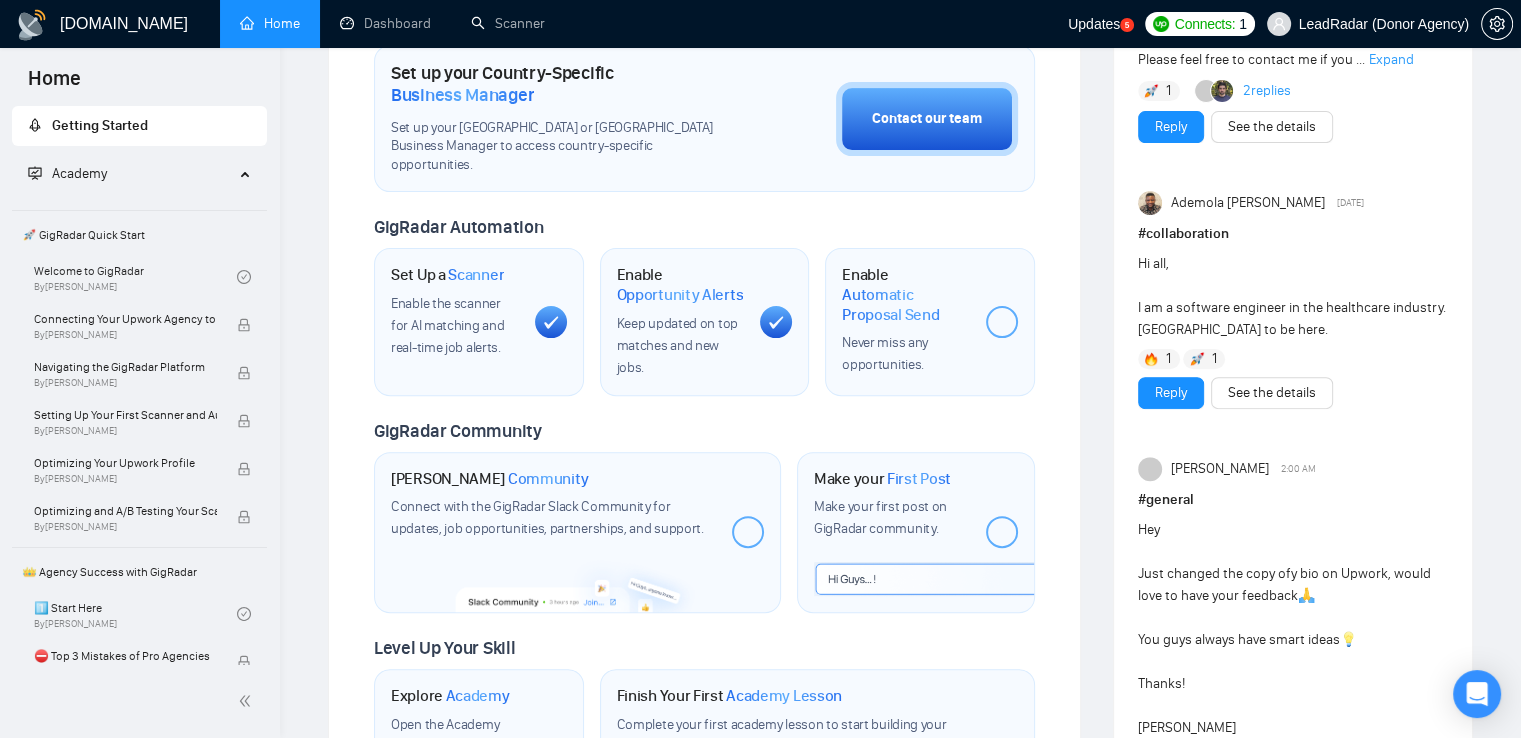 click on "Getting Started" at bounding box center (100, 125) 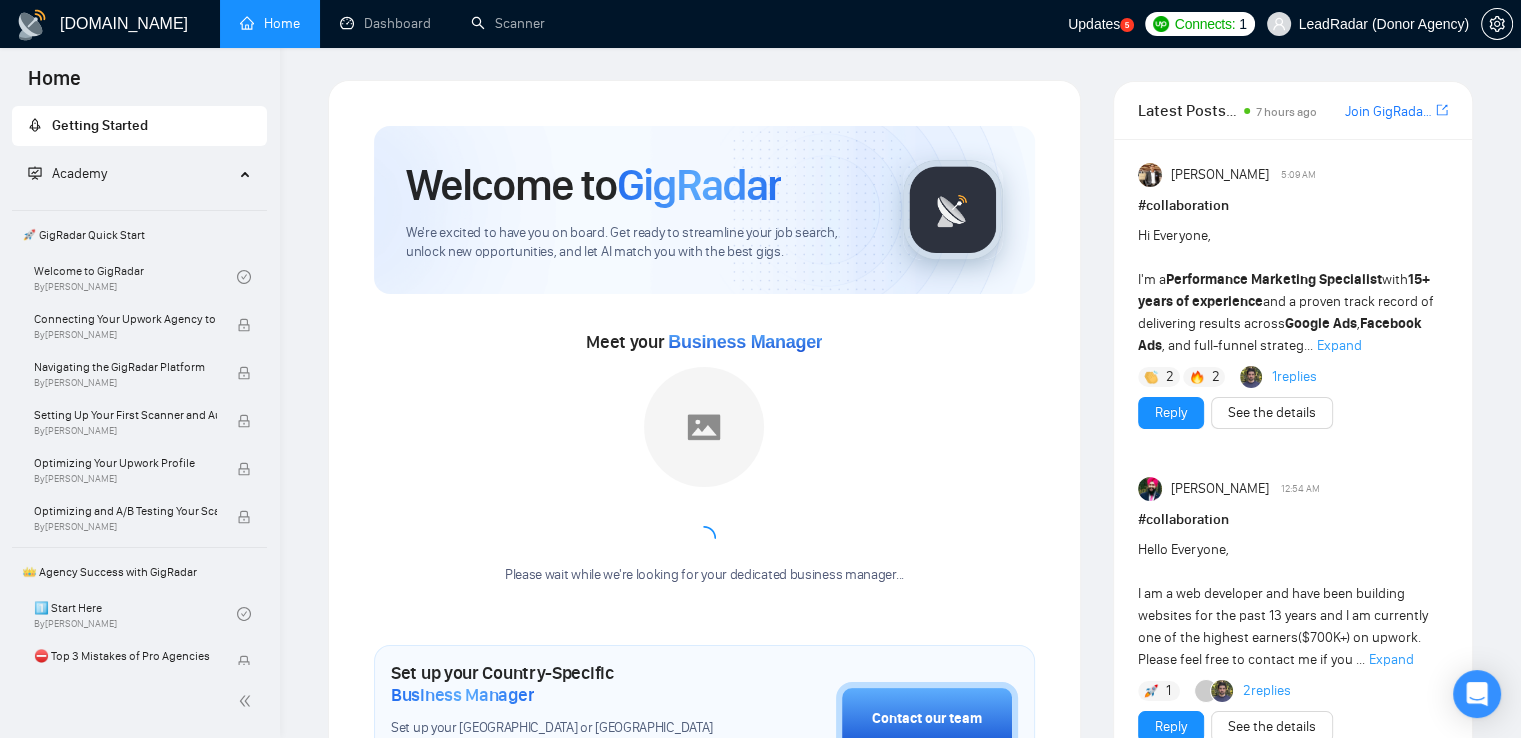 click at bounding box center (704, 427) 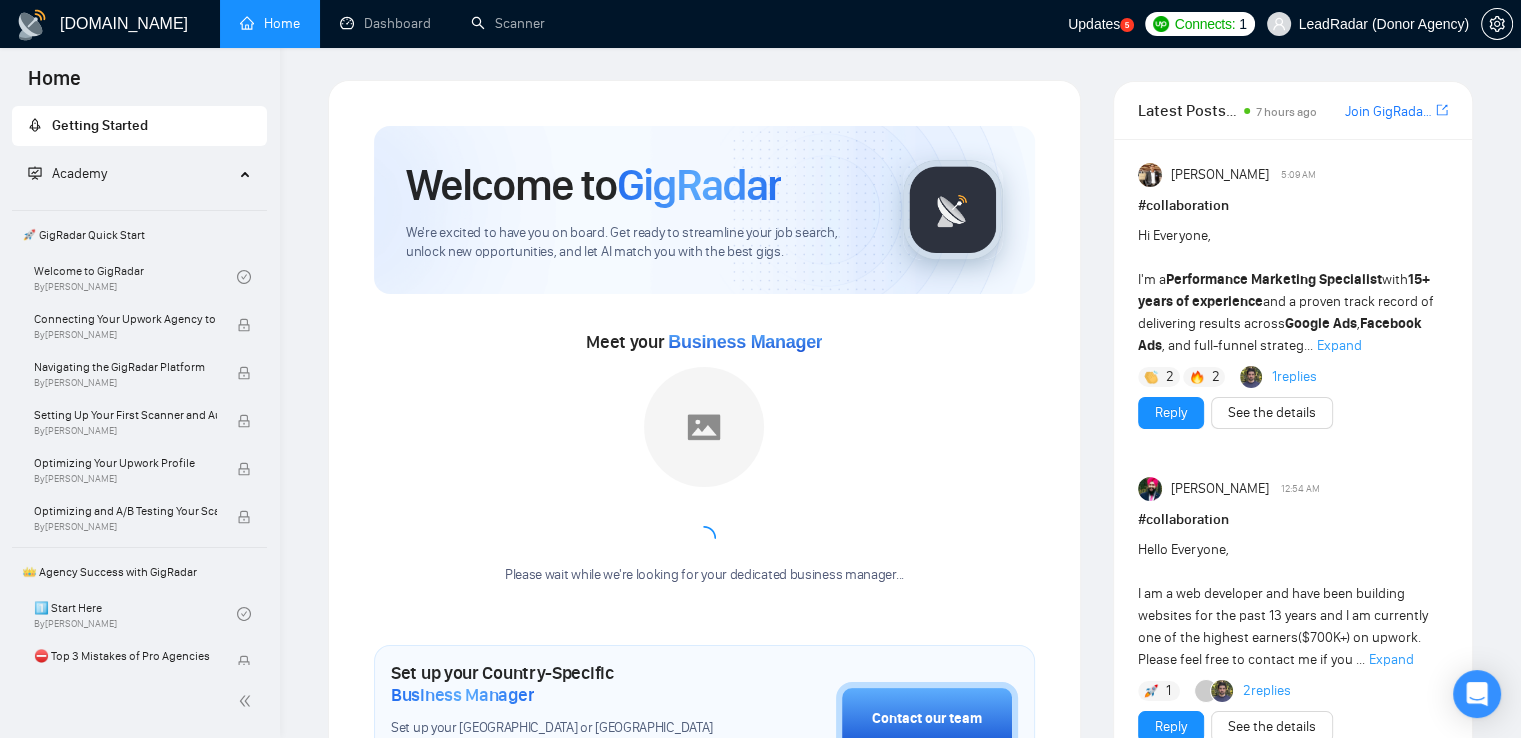 click on "Academy" at bounding box center [131, 174] 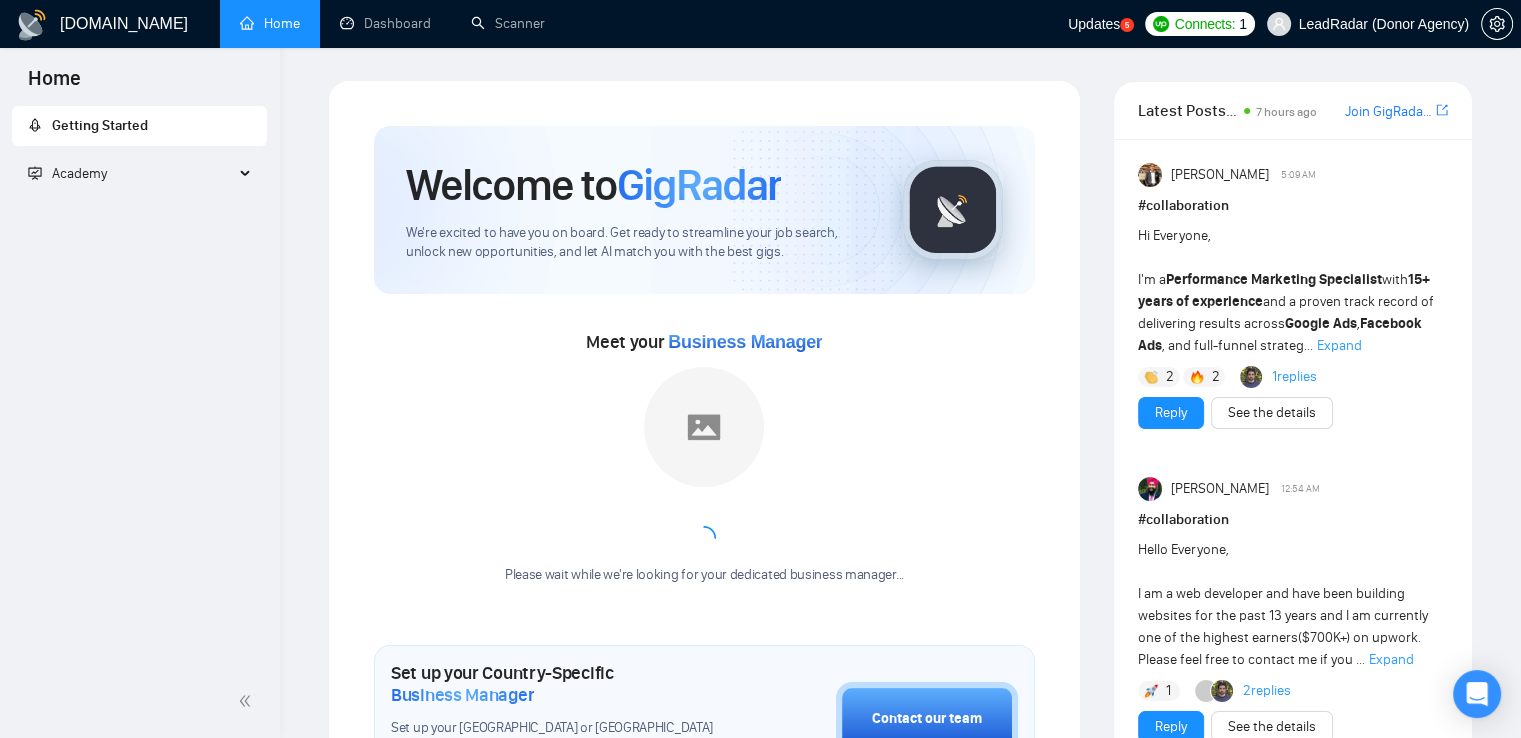 click on "Academy" at bounding box center (131, 174) 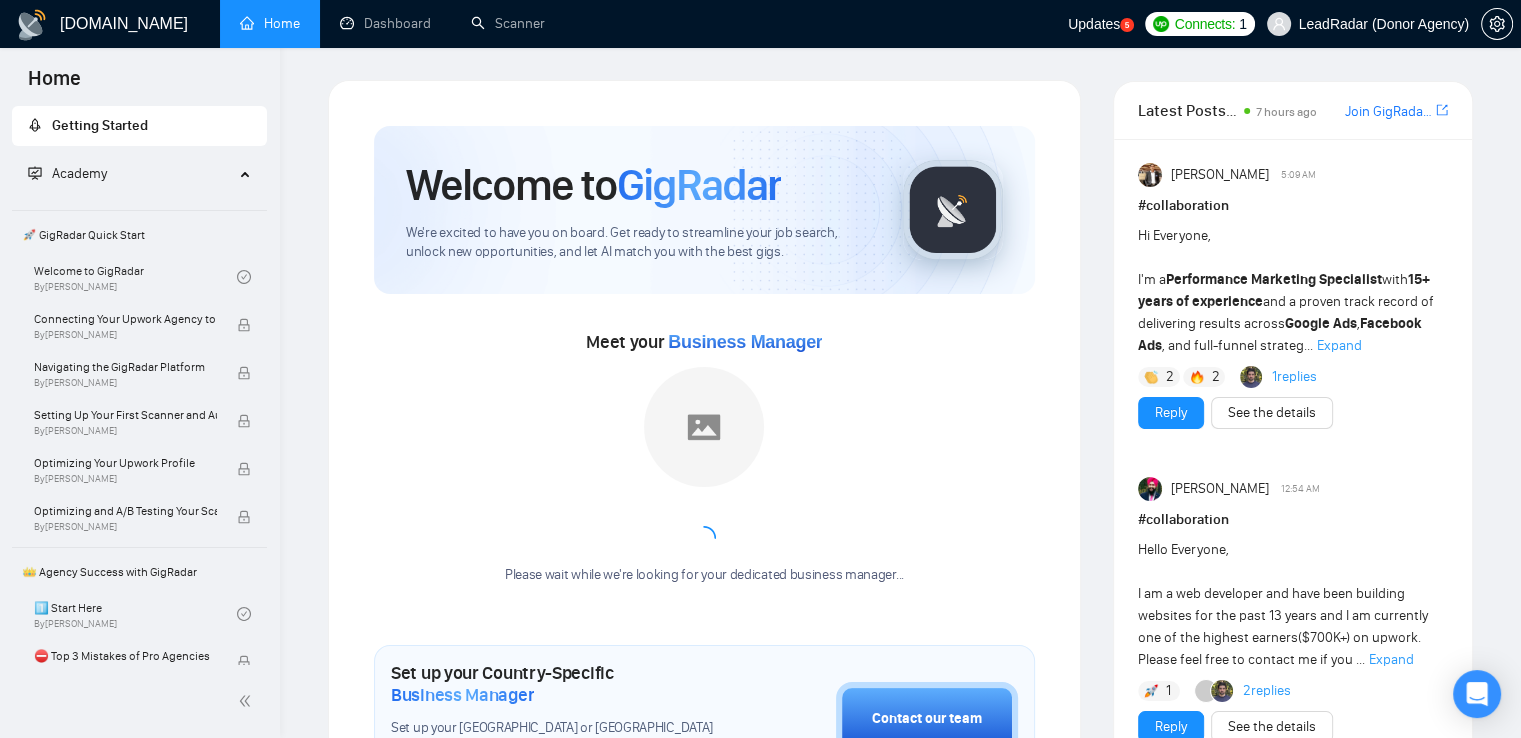 click on "Academy" at bounding box center (131, 174) 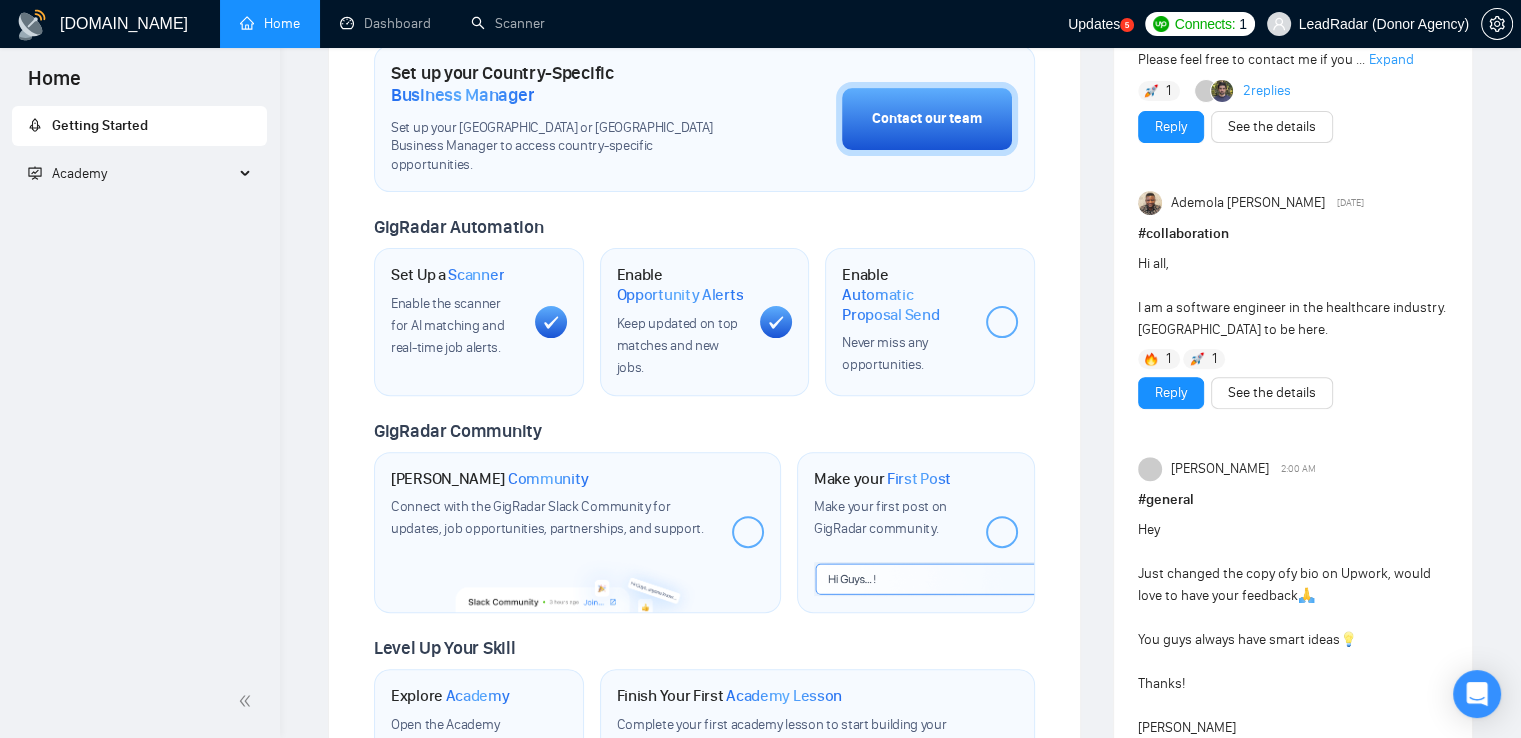scroll, scrollTop: 500, scrollLeft: 0, axis: vertical 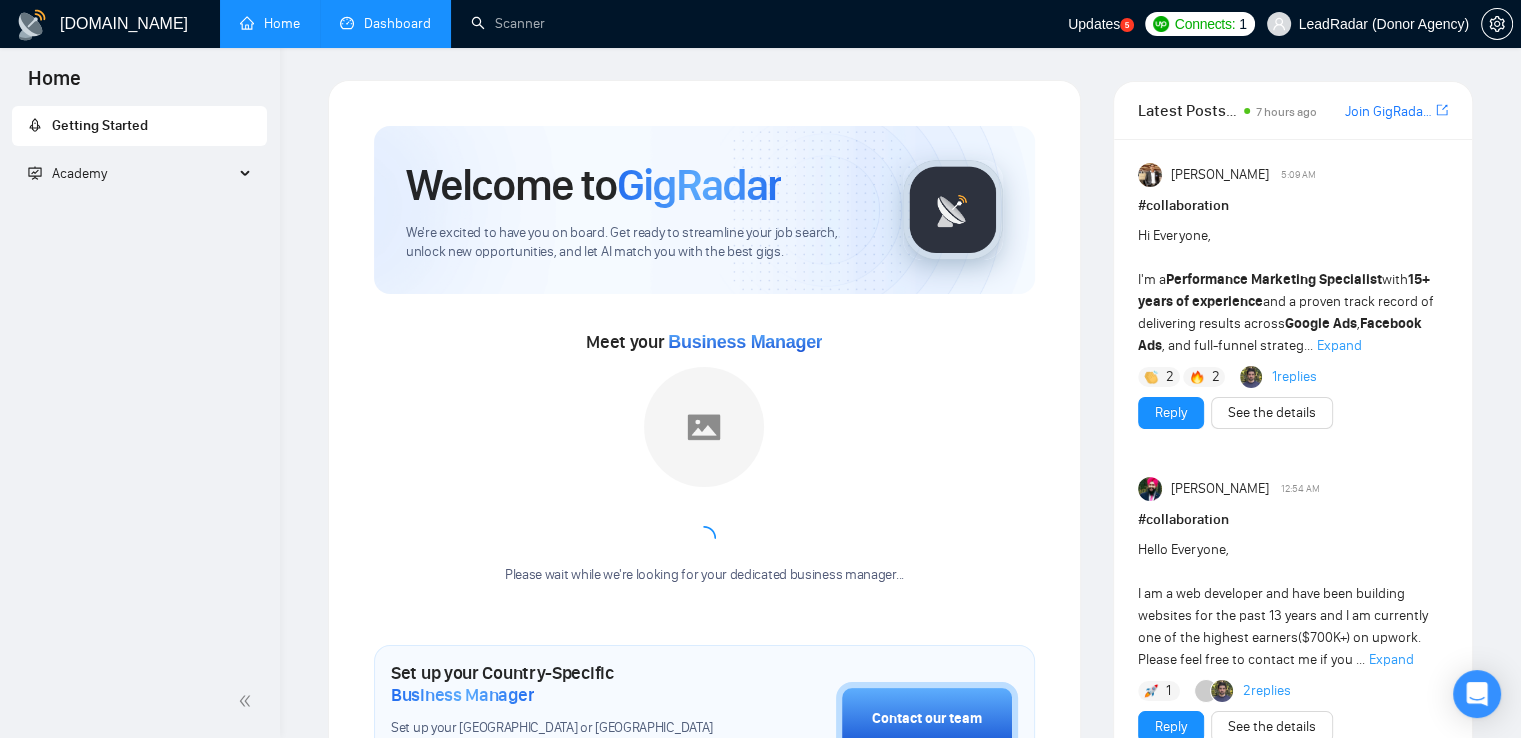 click on "Dashboard" at bounding box center (385, 23) 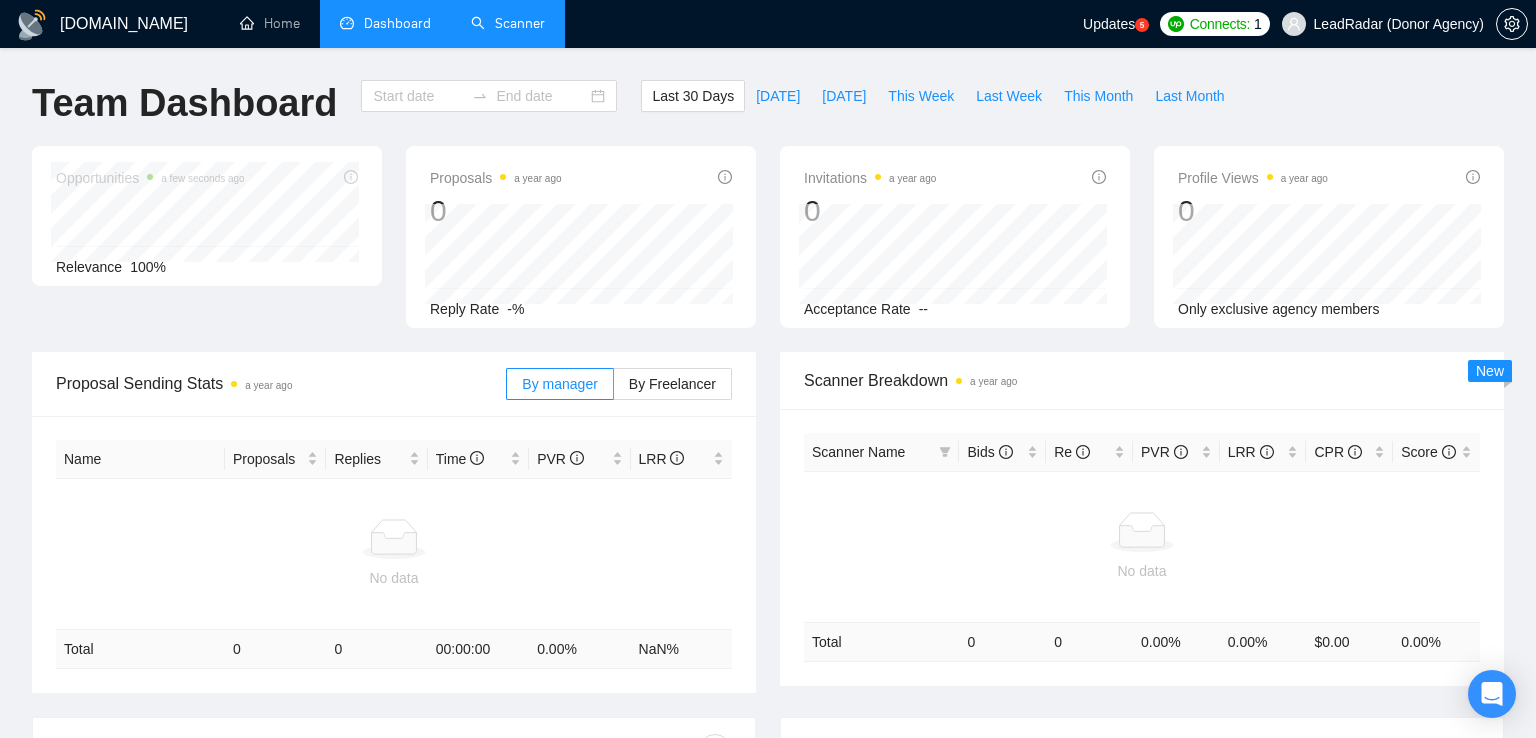 type on "[DATE]" 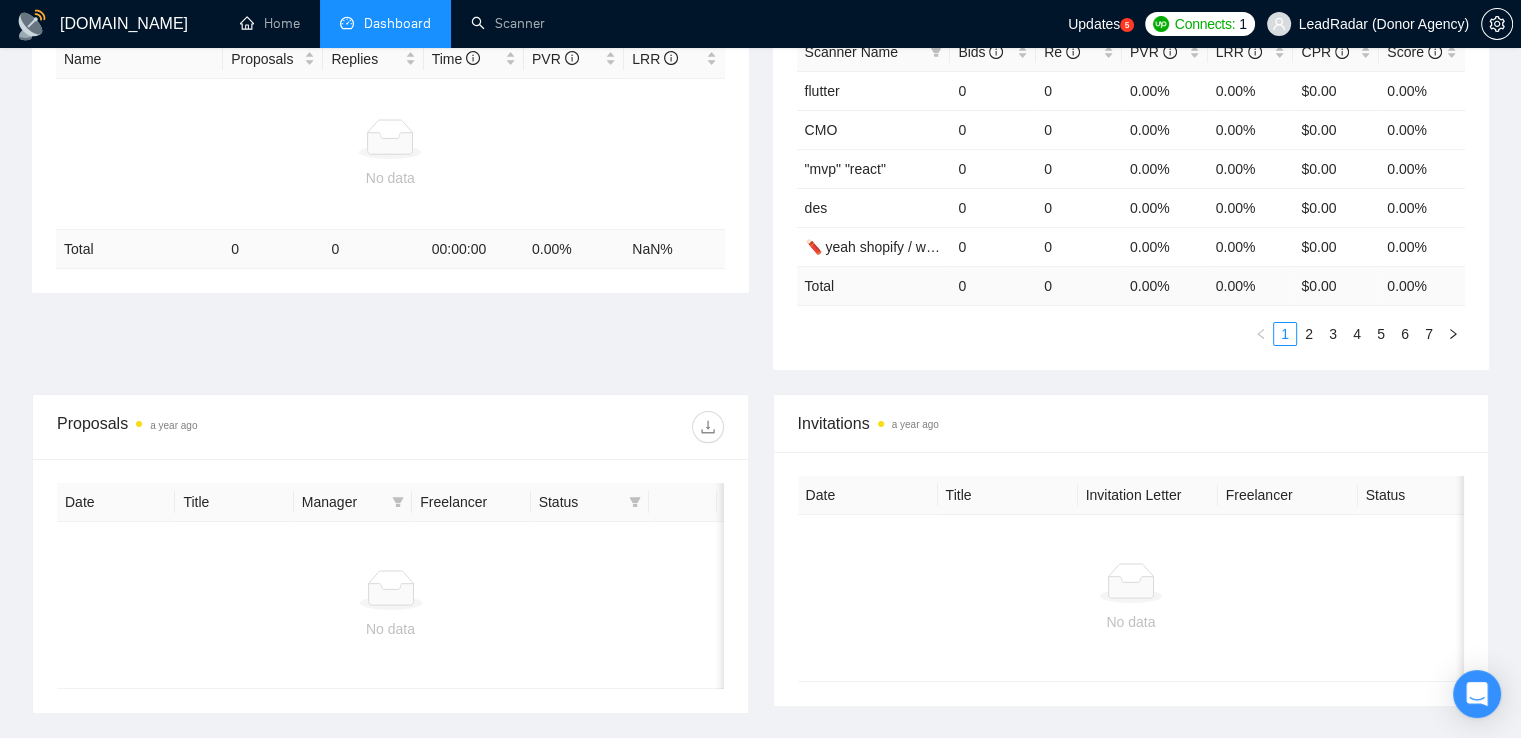 scroll, scrollTop: 0, scrollLeft: 0, axis: both 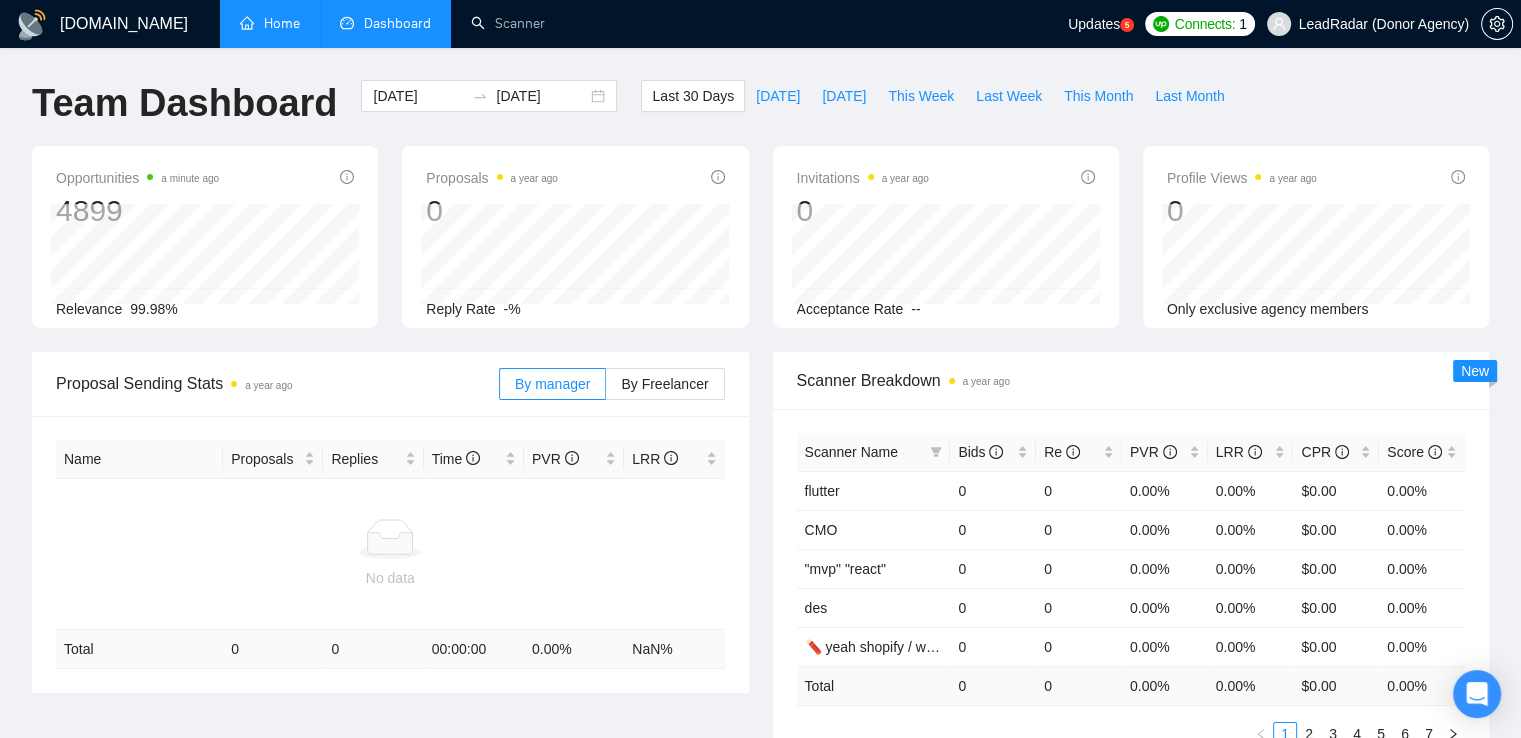 click on "Home" at bounding box center (270, 23) 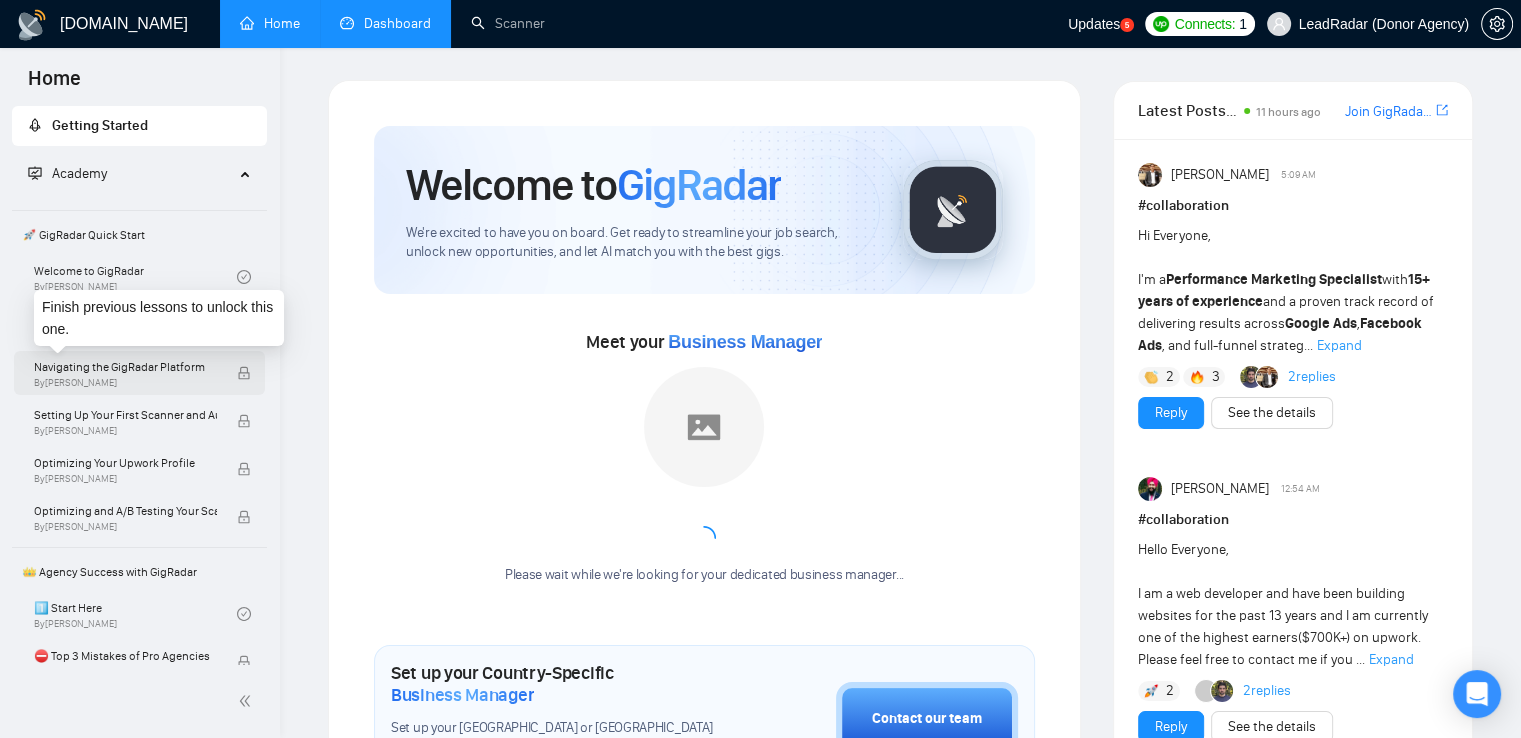 click on "Navigating the GigRadar Platform By  [PERSON_NAME]" at bounding box center (135, 373) 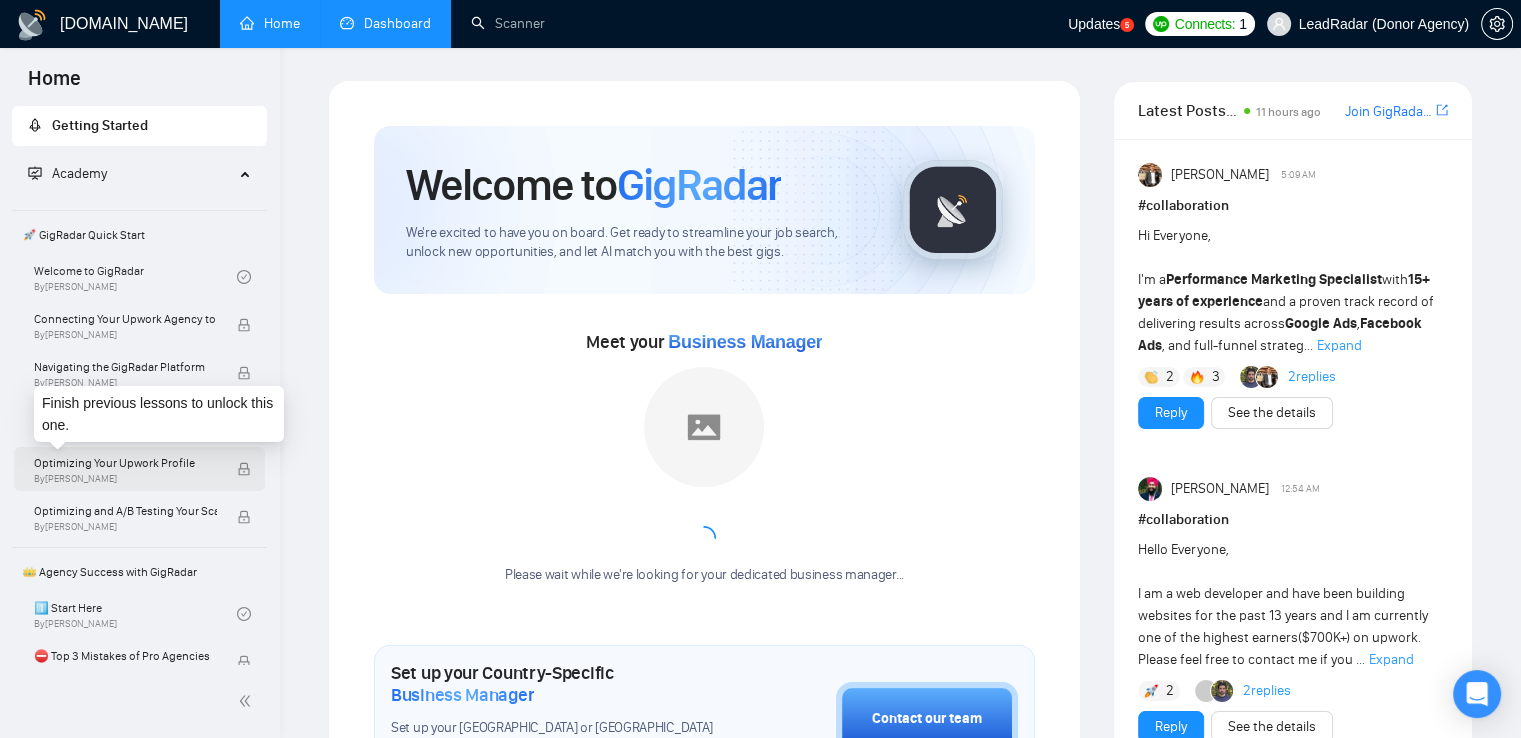 click on "Optimizing Your Upwork Profile" at bounding box center (125, 463) 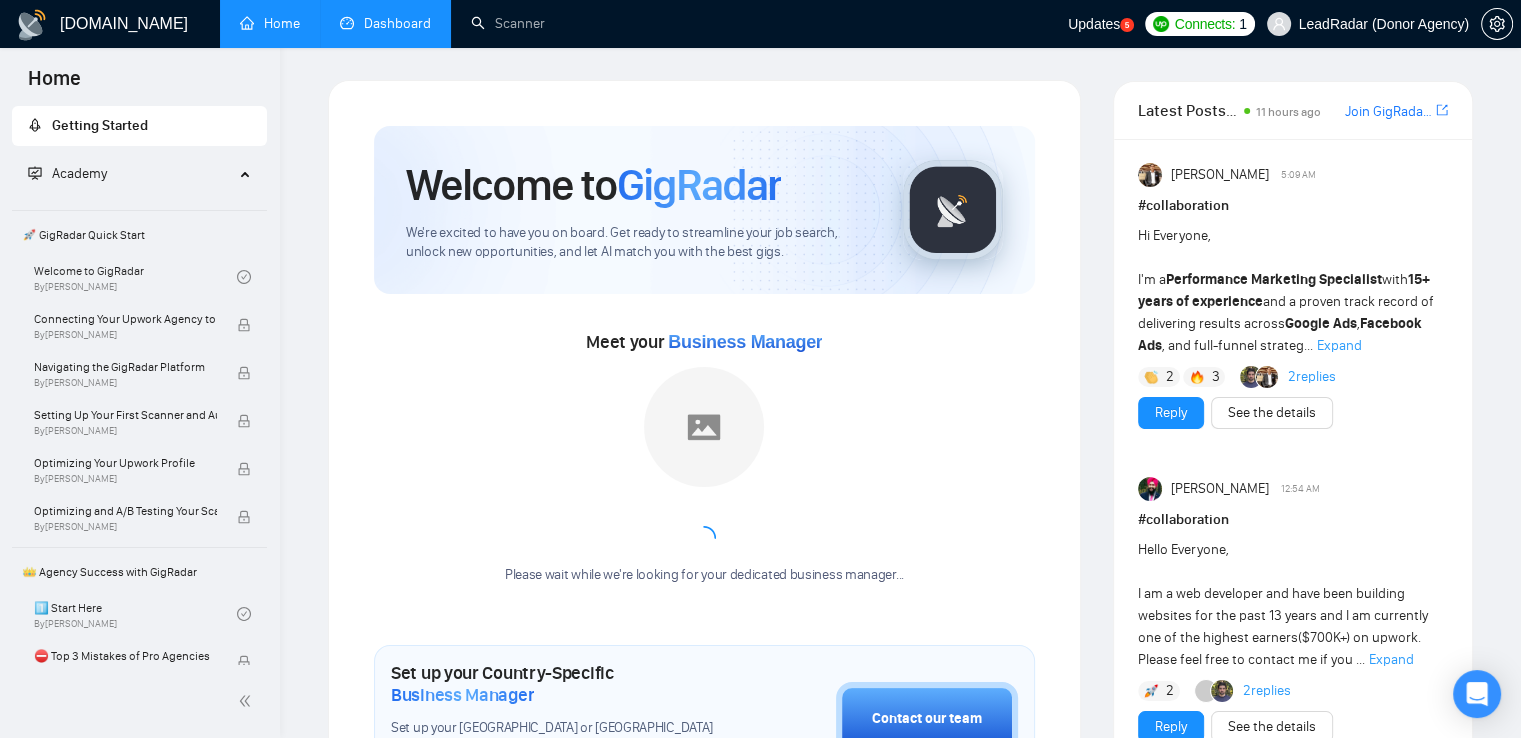 click on "🚀 GigRadar Quick Start" at bounding box center (139, 235) 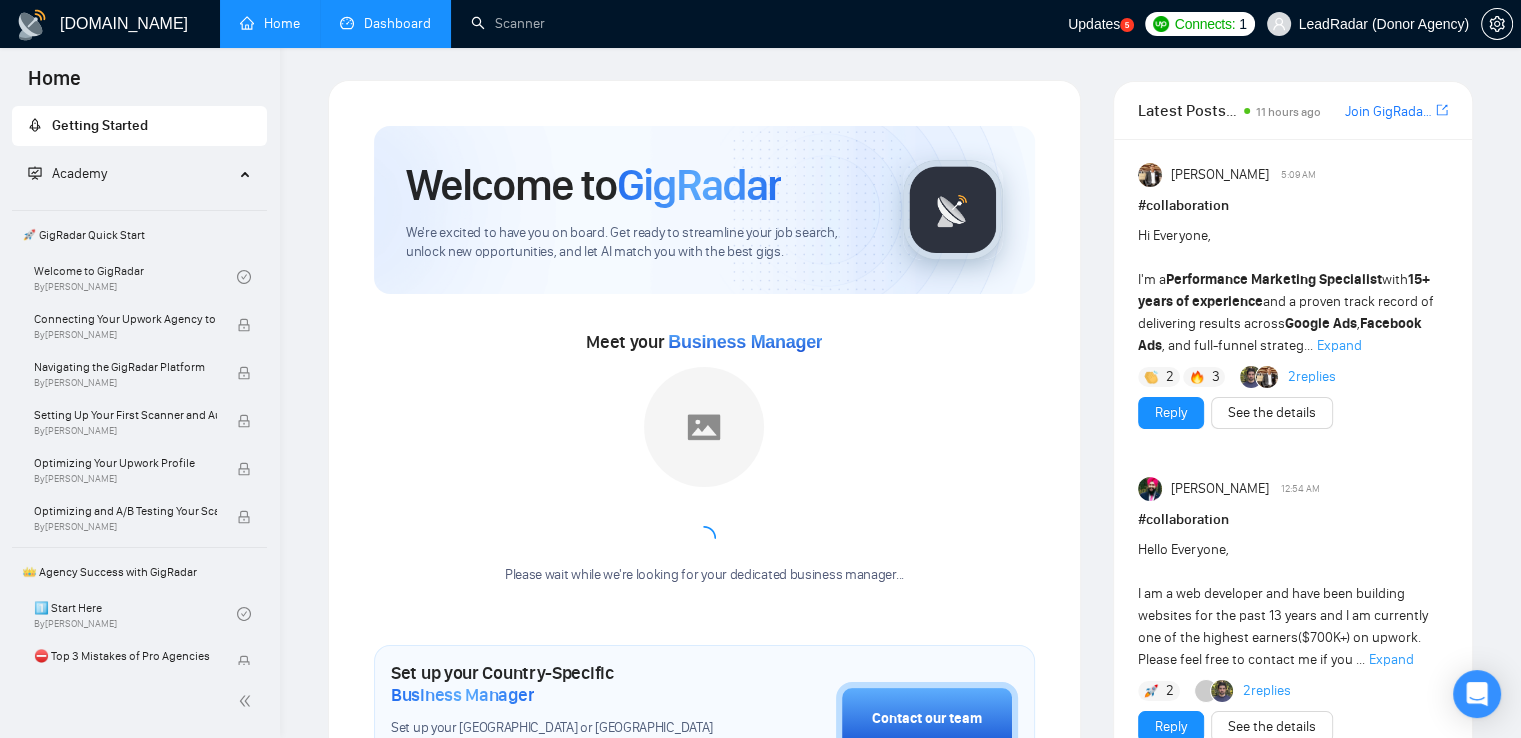 scroll, scrollTop: 400, scrollLeft: 0, axis: vertical 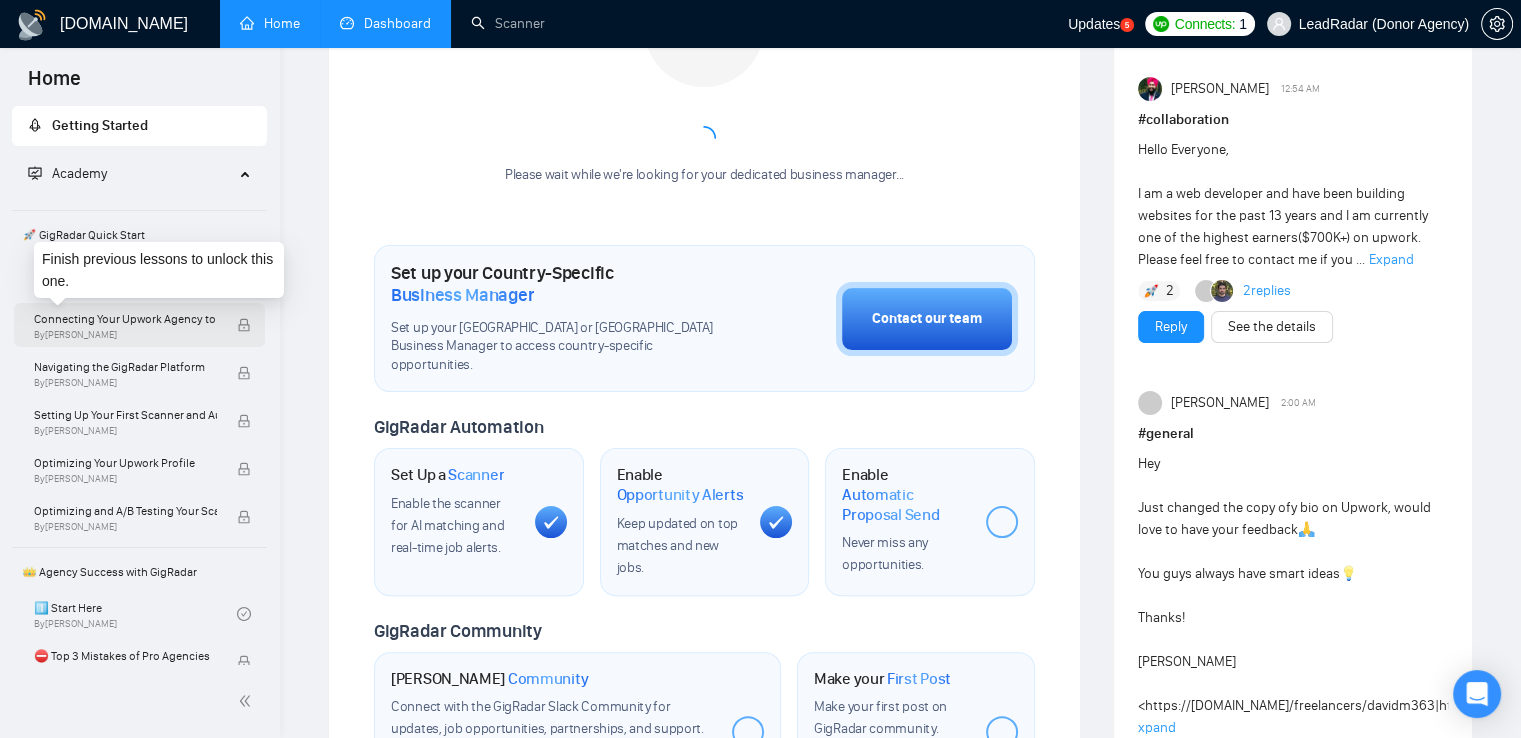 click on "By  [PERSON_NAME]" at bounding box center [125, 335] 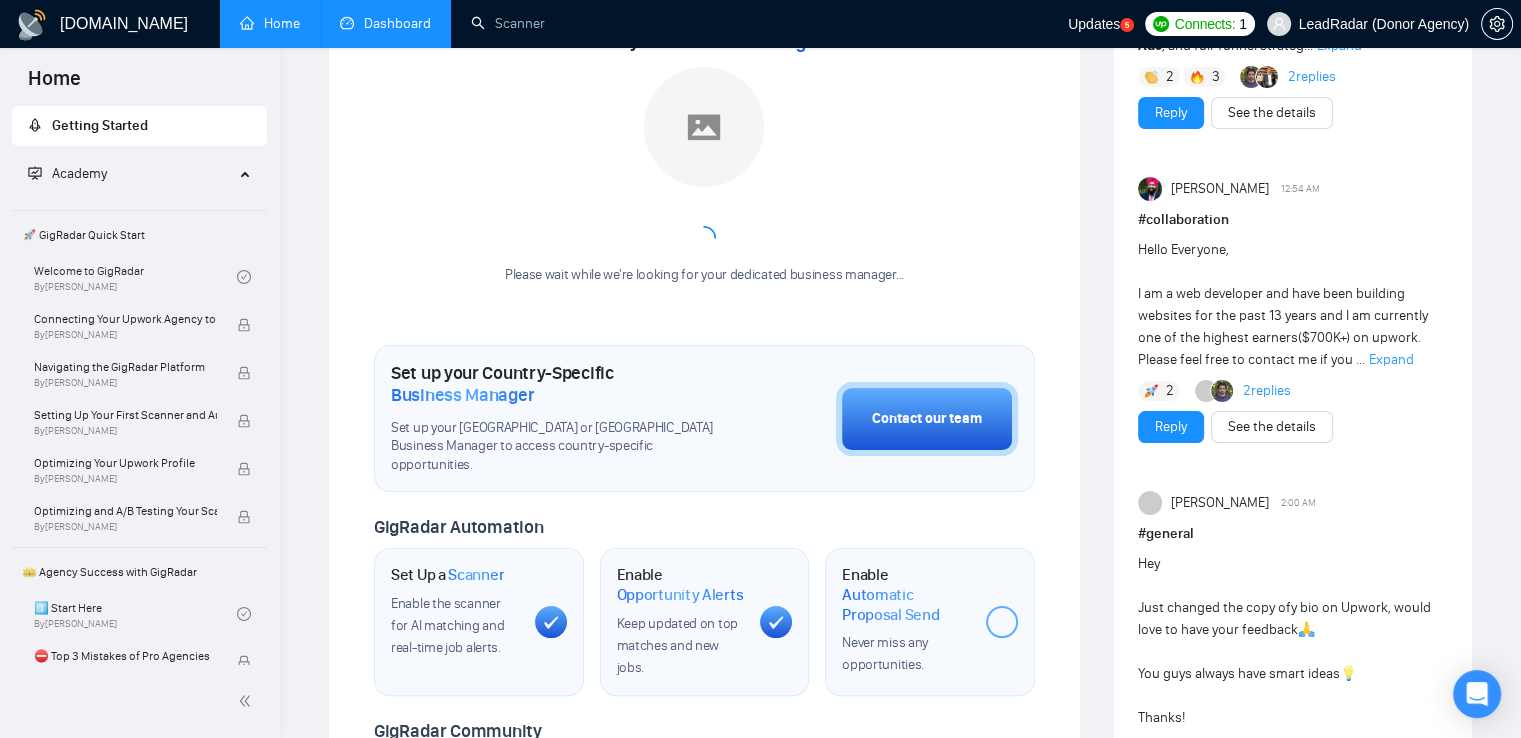 scroll, scrollTop: 200, scrollLeft: 0, axis: vertical 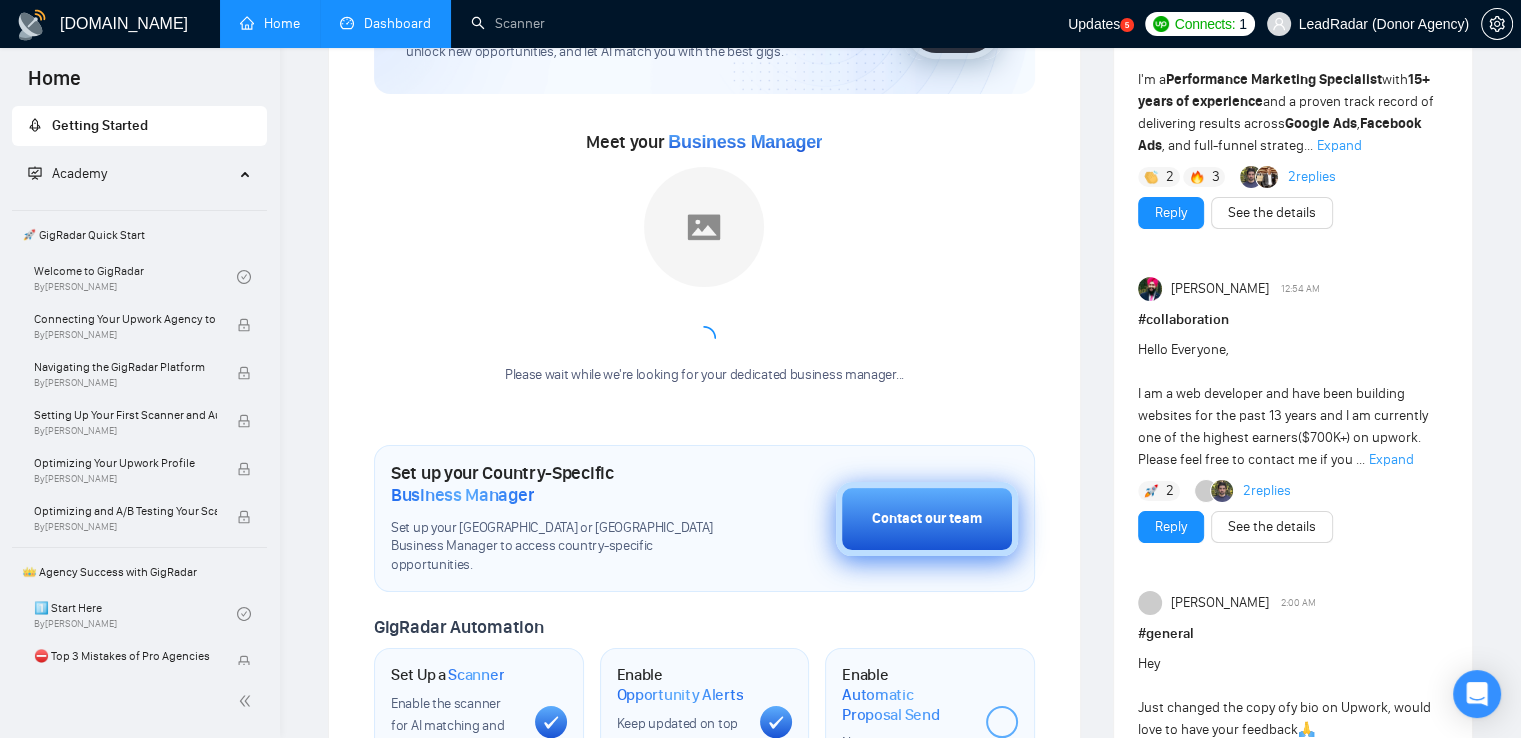 click on "Contact our team" at bounding box center [927, 519] 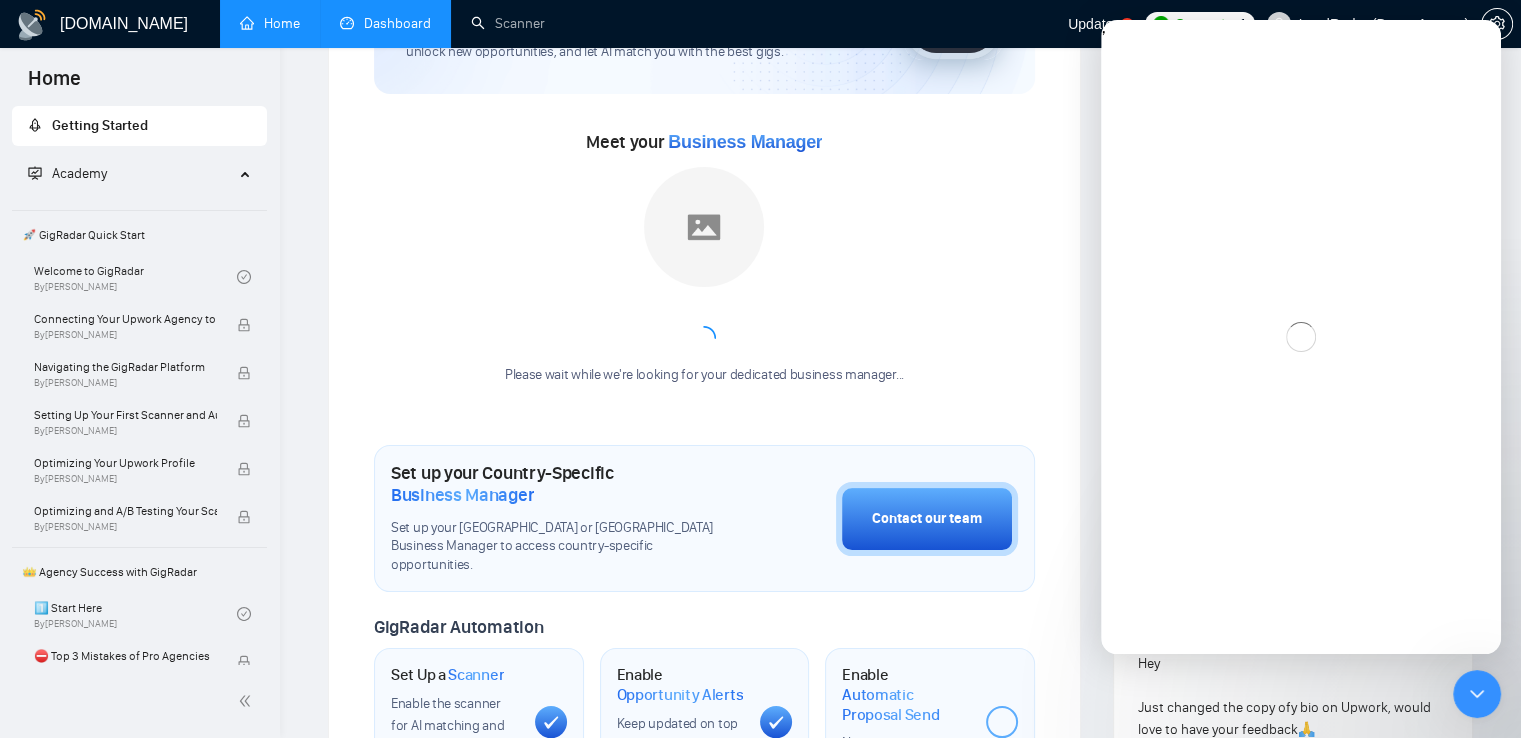 scroll, scrollTop: 0, scrollLeft: 0, axis: both 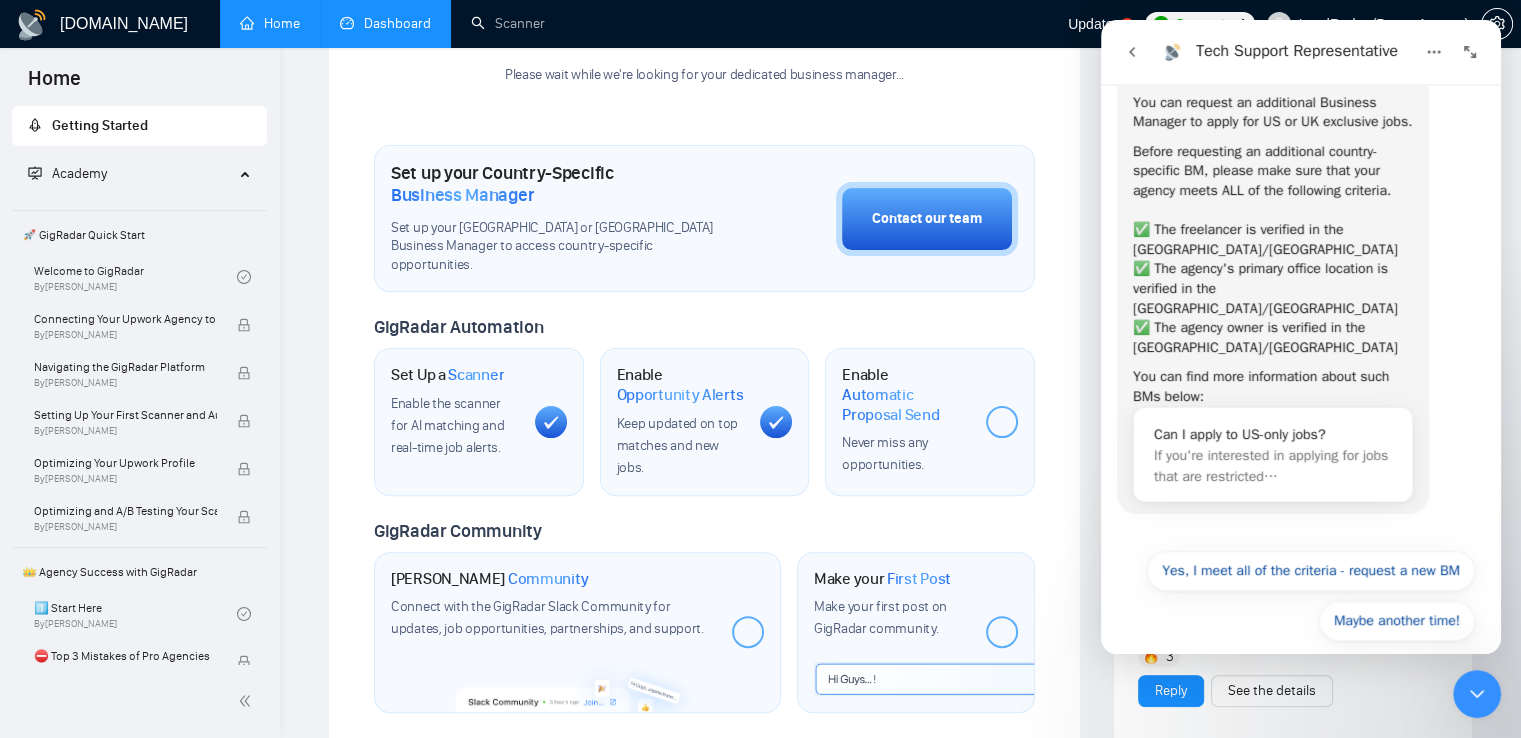 click 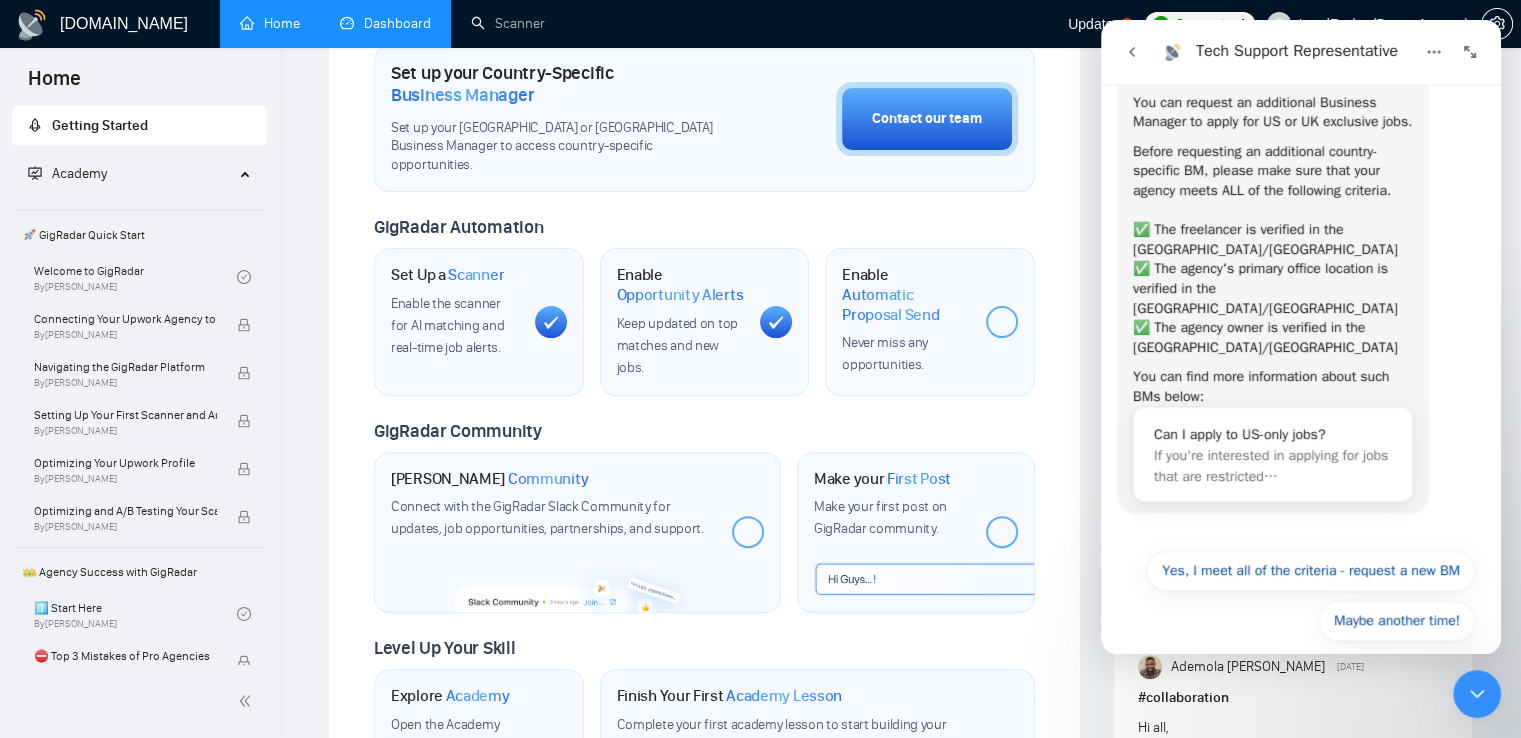 scroll, scrollTop: 900, scrollLeft: 0, axis: vertical 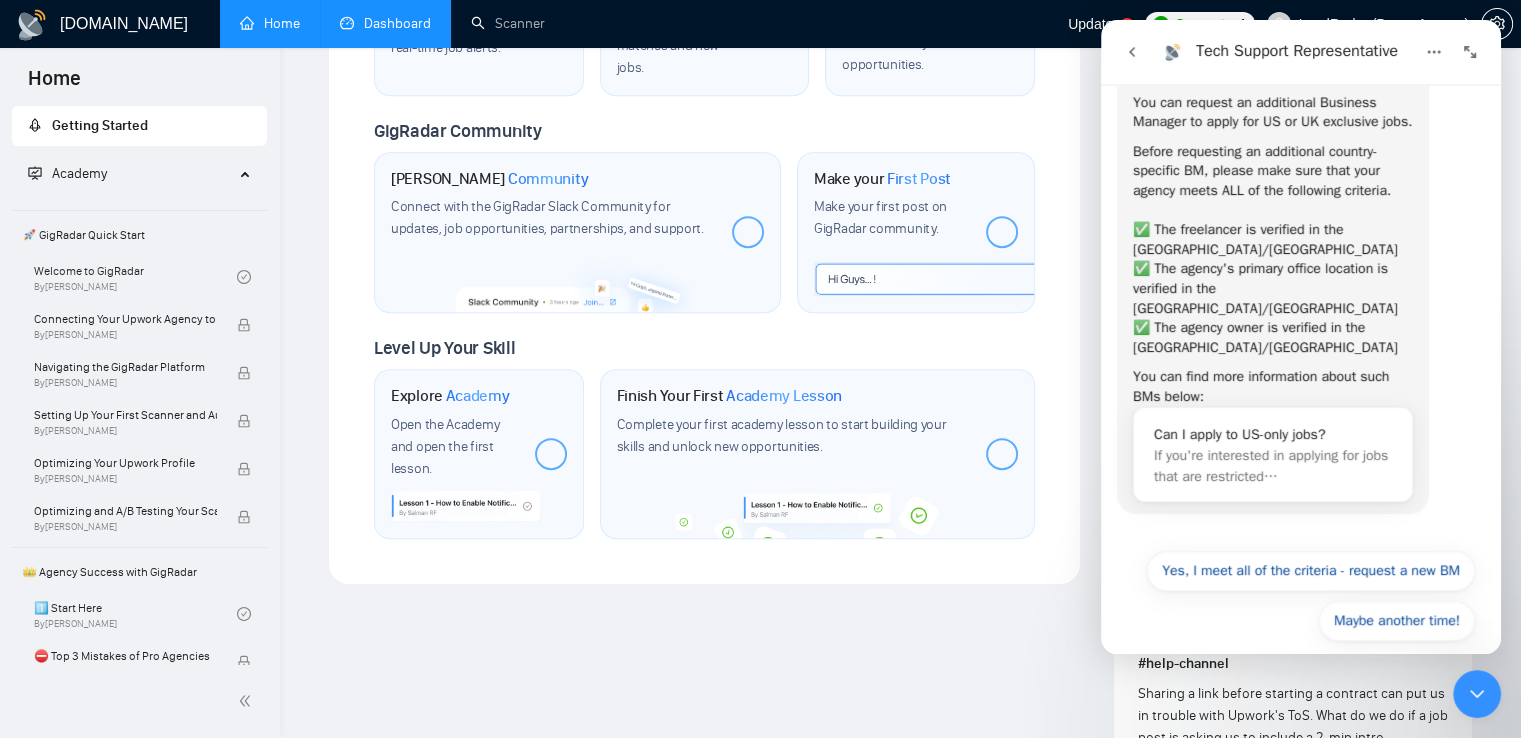 click 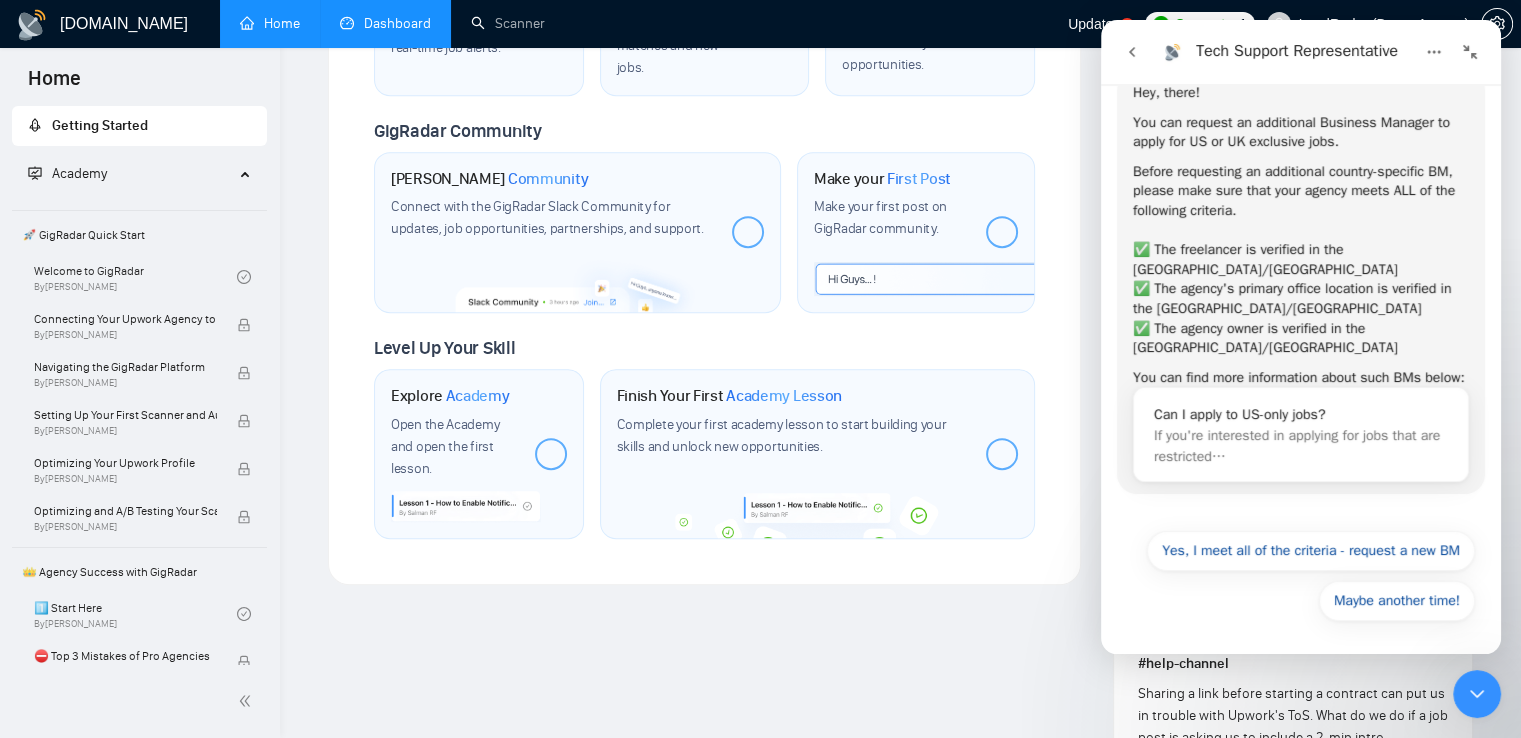 scroll, scrollTop: 0, scrollLeft: 0, axis: both 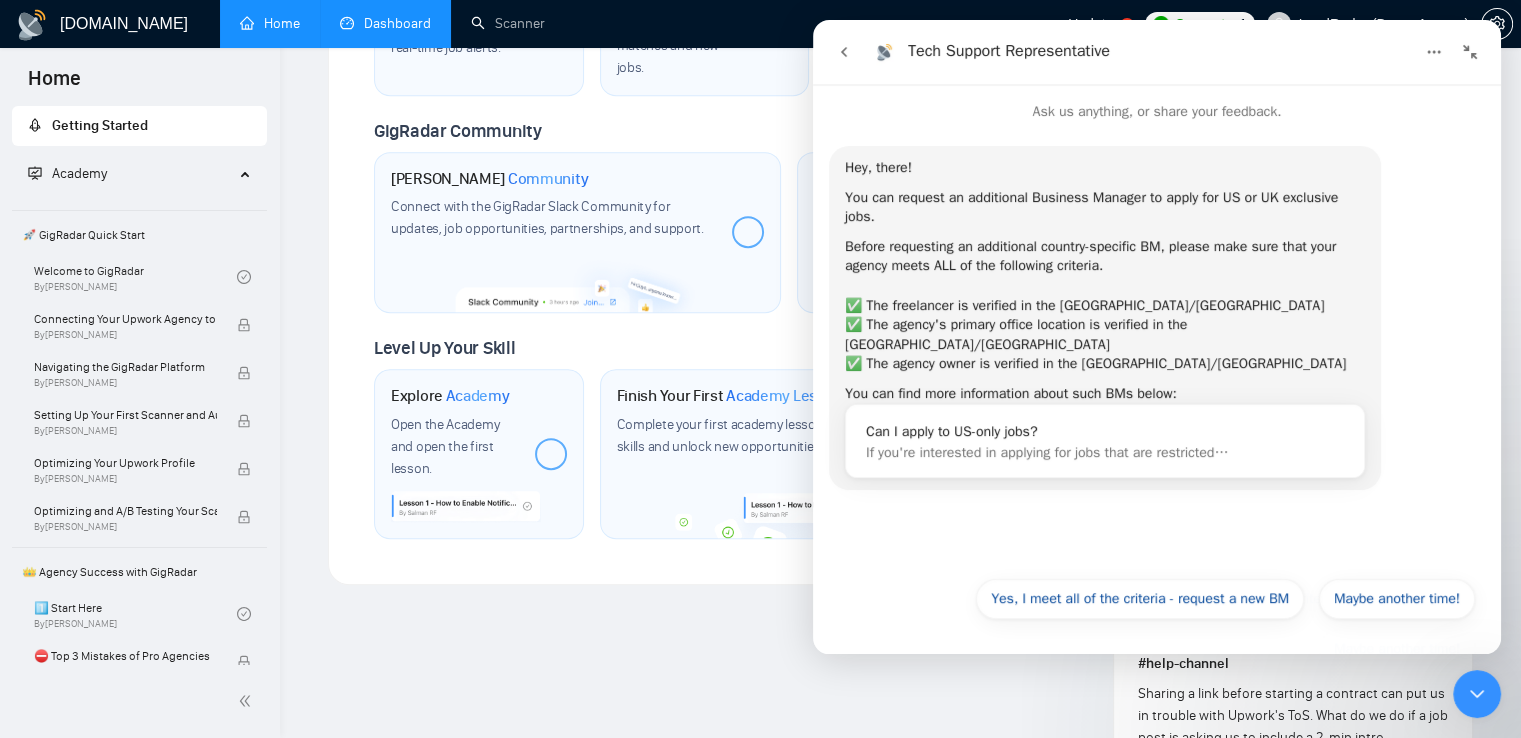 click at bounding box center [844, 52] 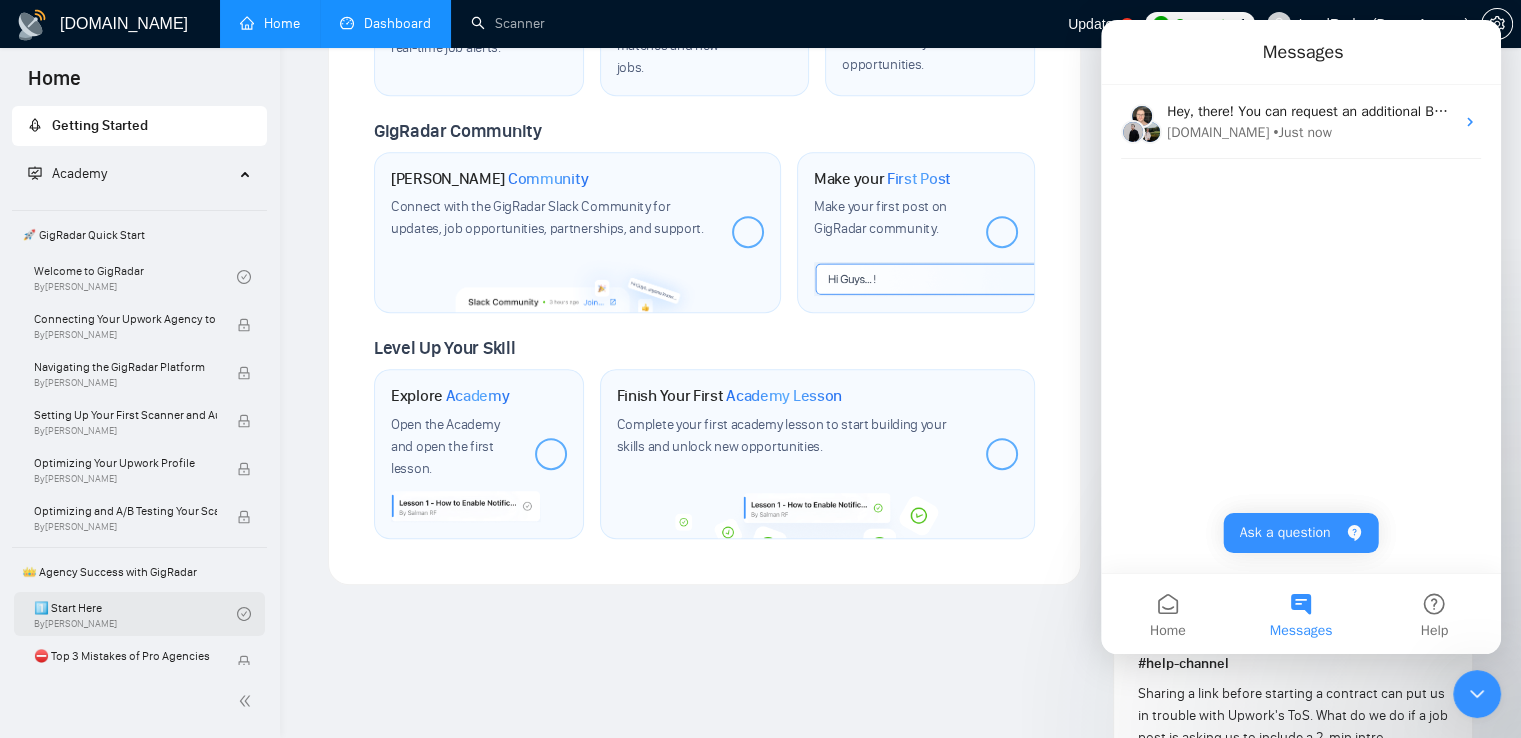 click on "1️⃣ Start Here By  [PERSON_NAME]" at bounding box center (135, 614) 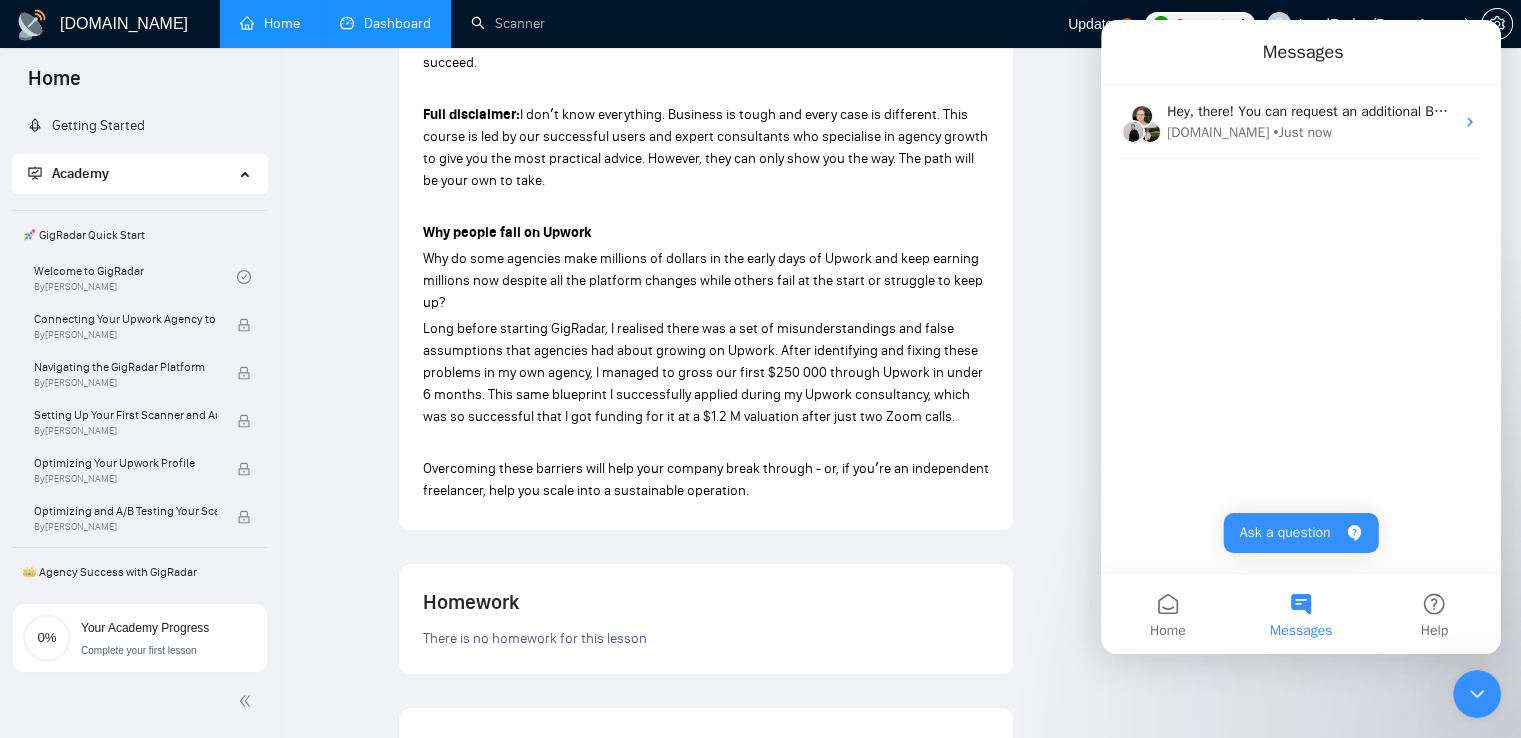 scroll, scrollTop: 1700, scrollLeft: 0, axis: vertical 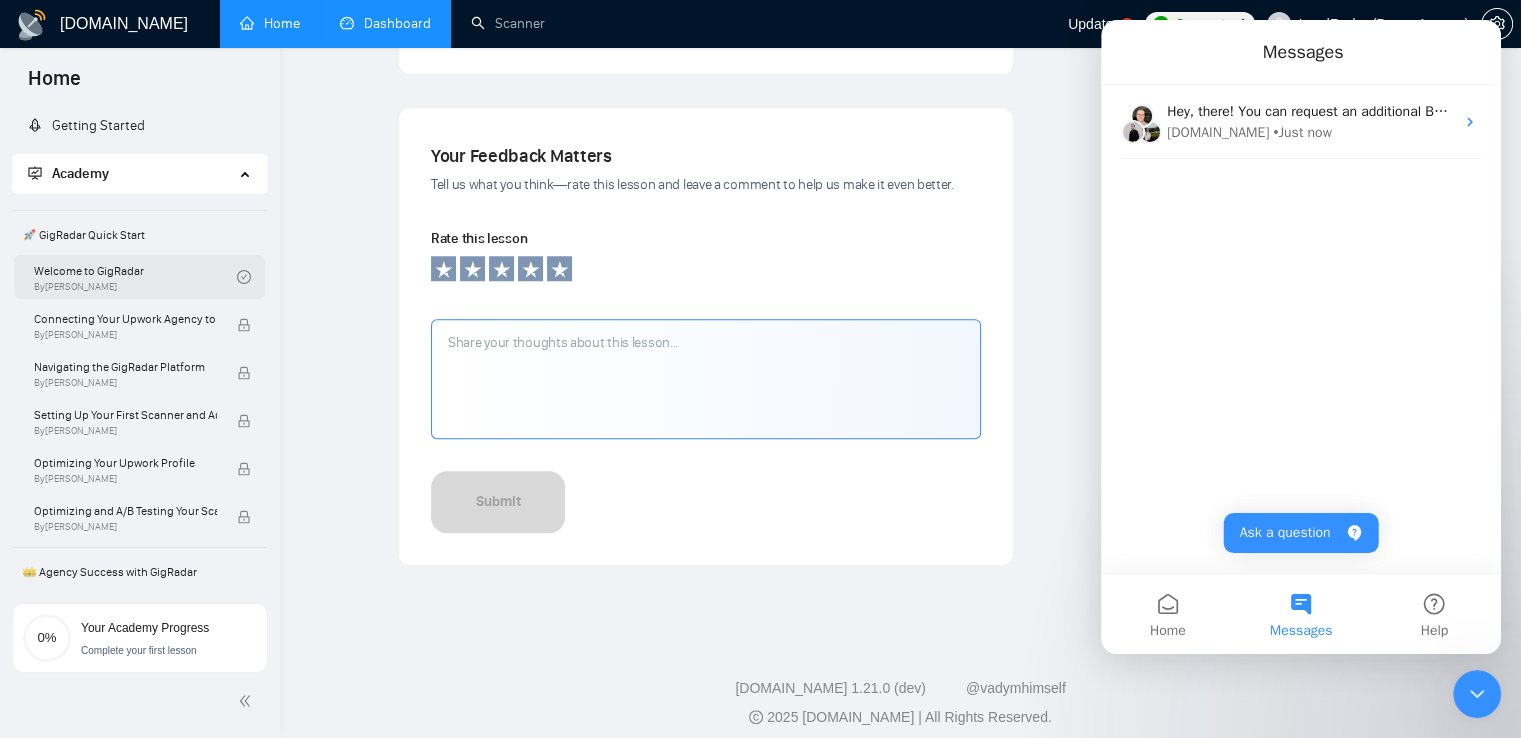 click on "Welcome to GigRadar By  [PERSON_NAME]" at bounding box center [135, 277] 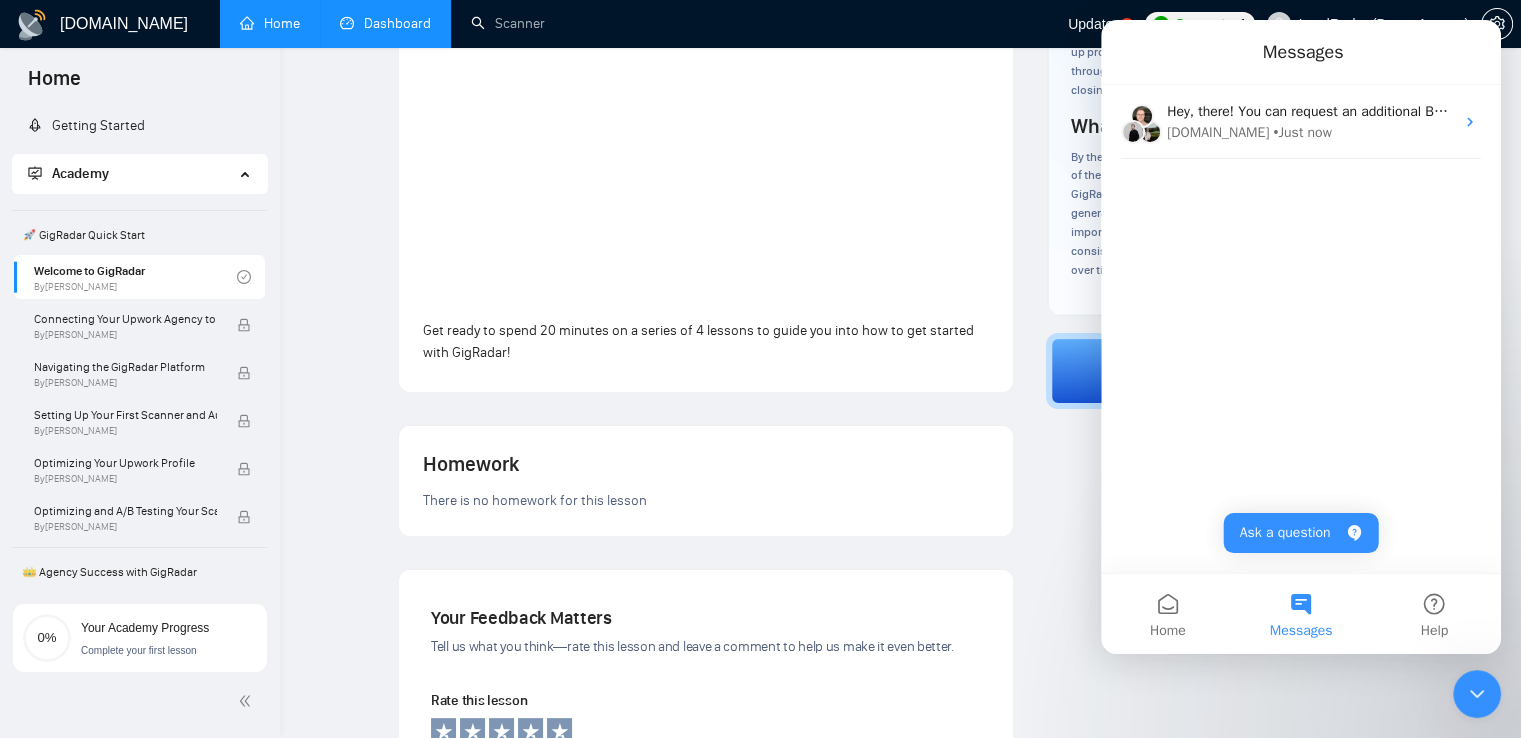 scroll, scrollTop: 400, scrollLeft: 0, axis: vertical 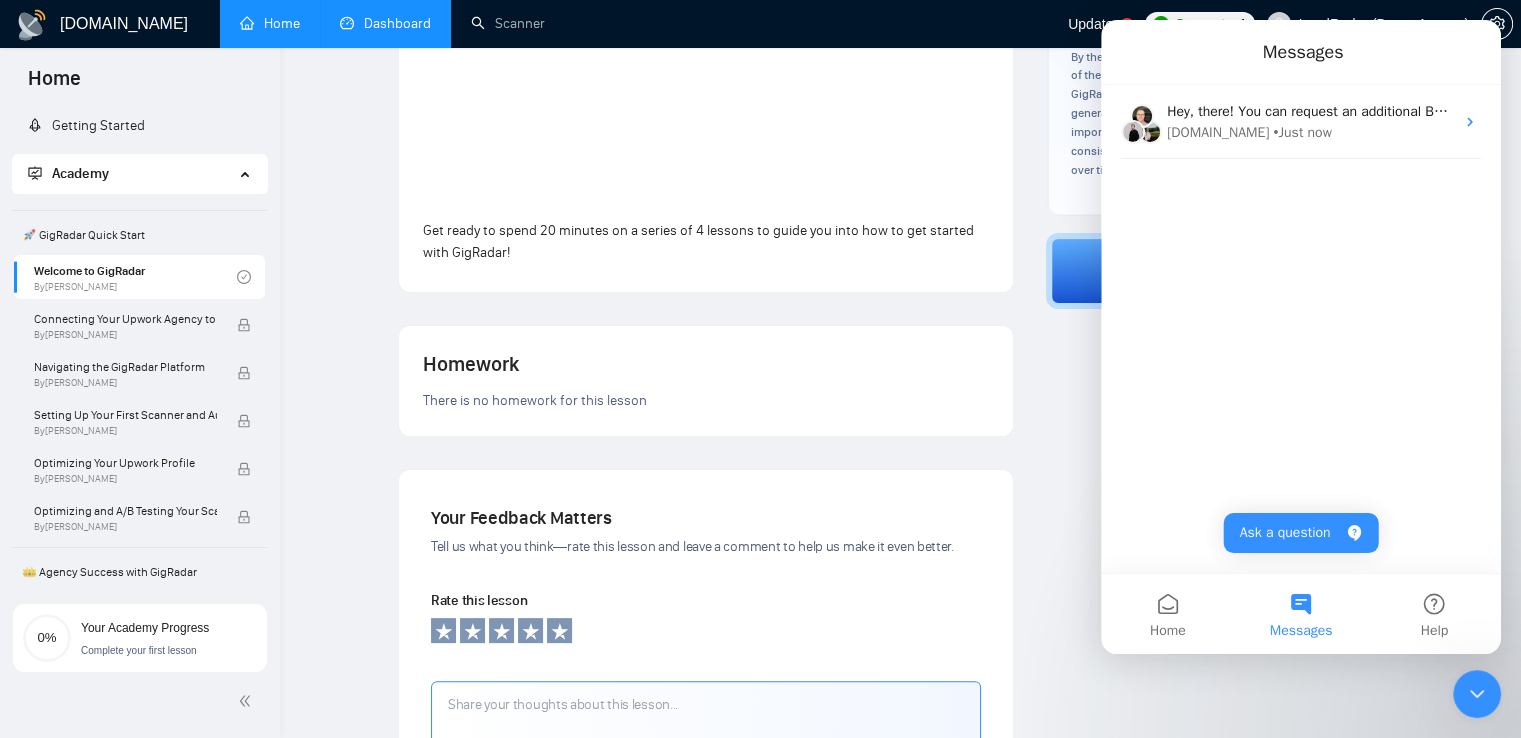 click 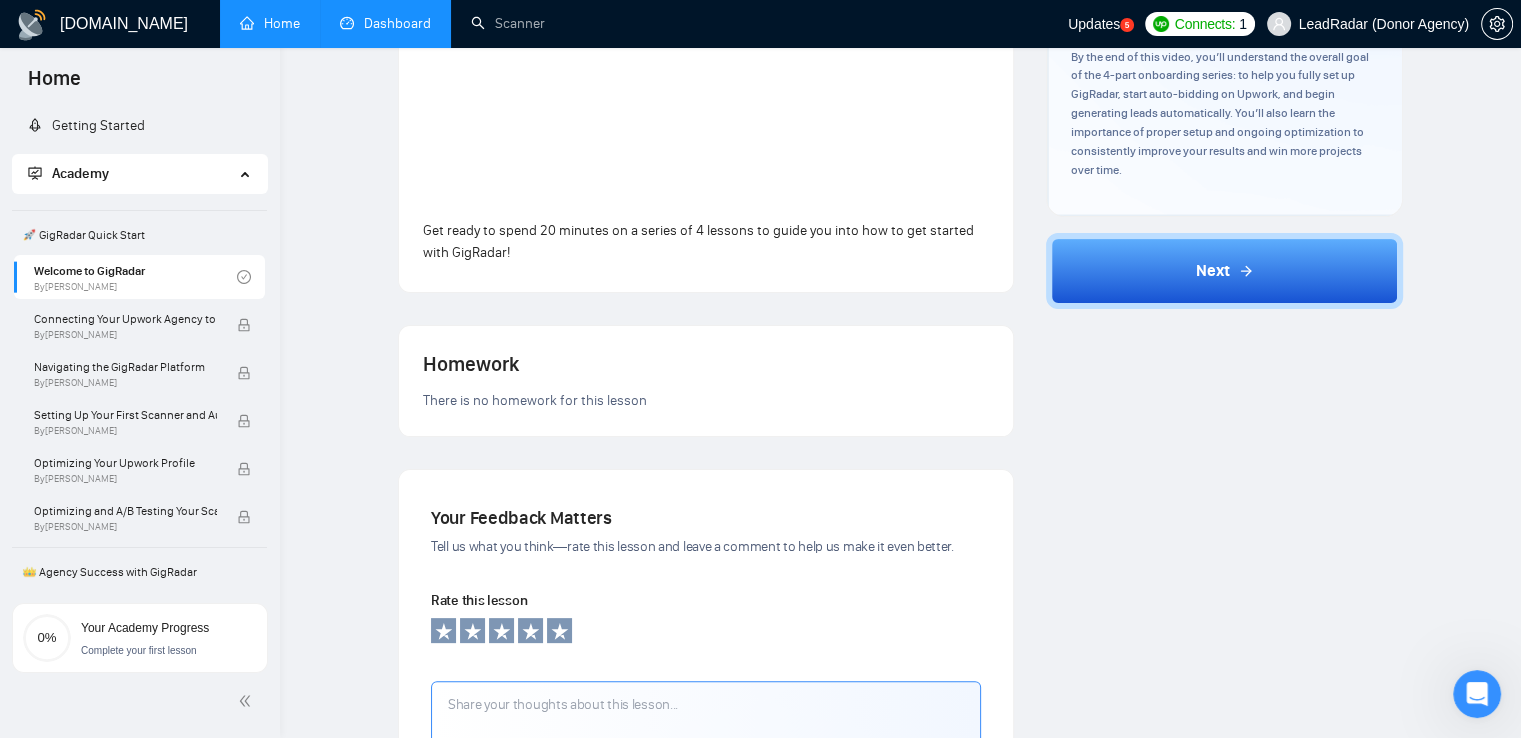 scroll, scrollTop: 0, scrollLeft: 0, axis: both 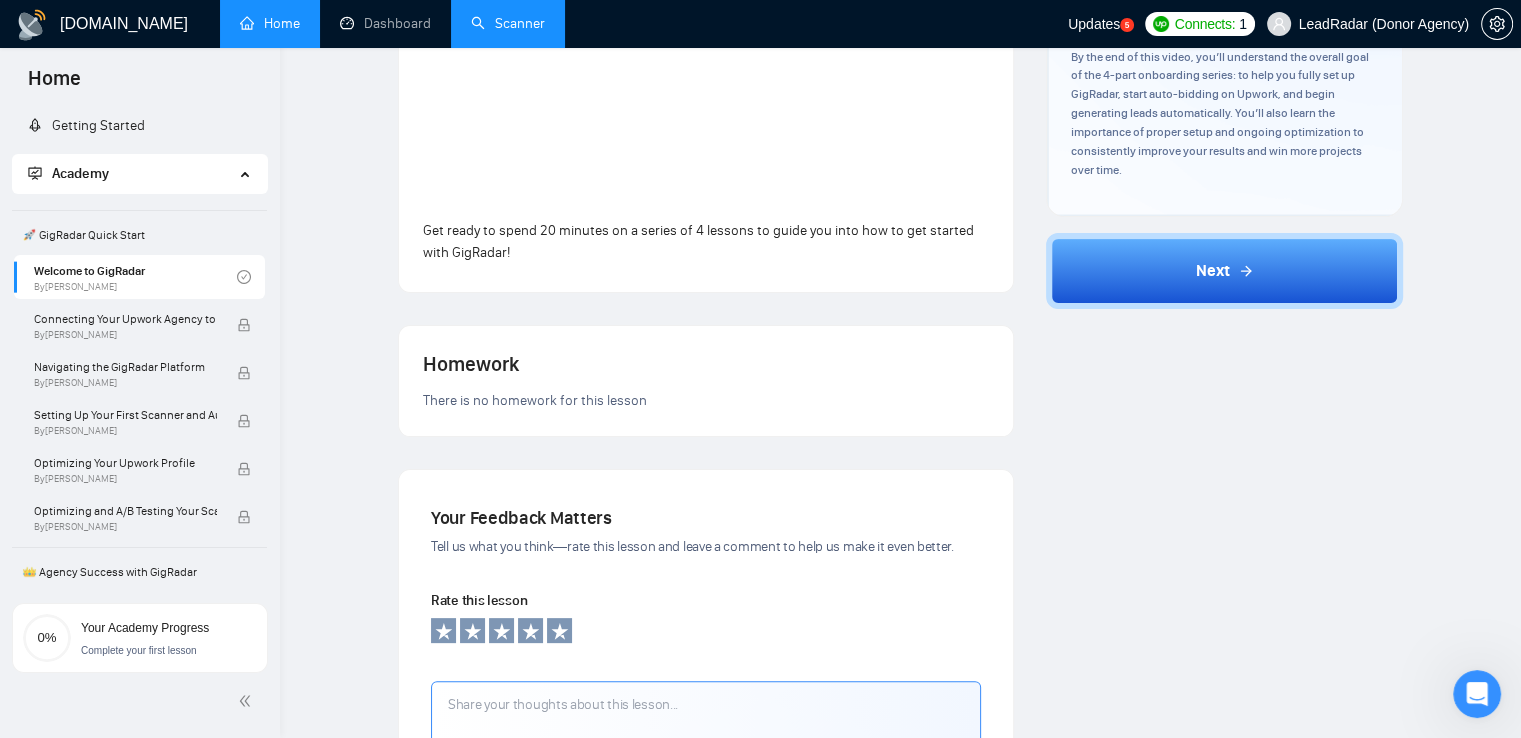 click on "Scanner" at bounding box center [508, 23] 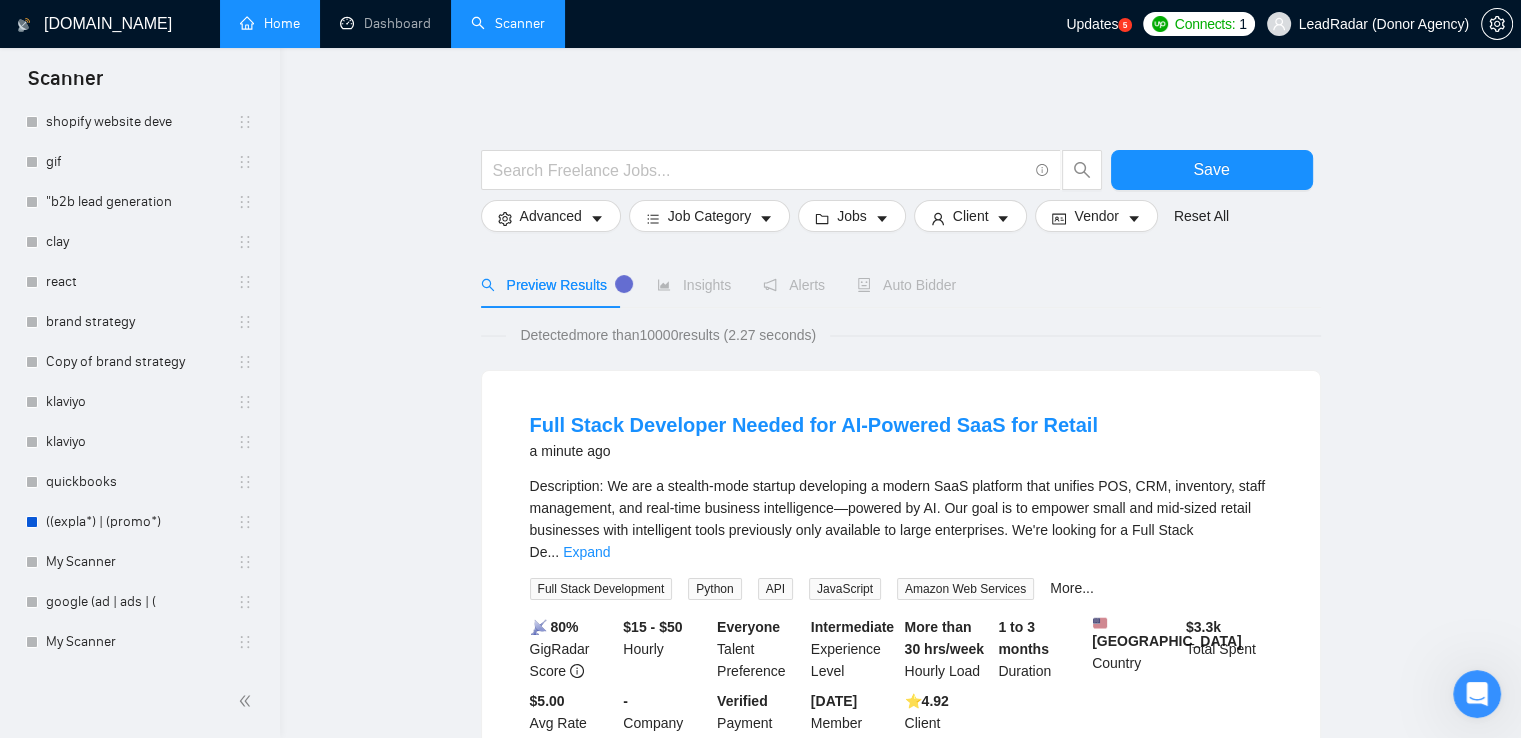 scroll, scrollTop: 3400, scrollLeft: 0, axis: vertical 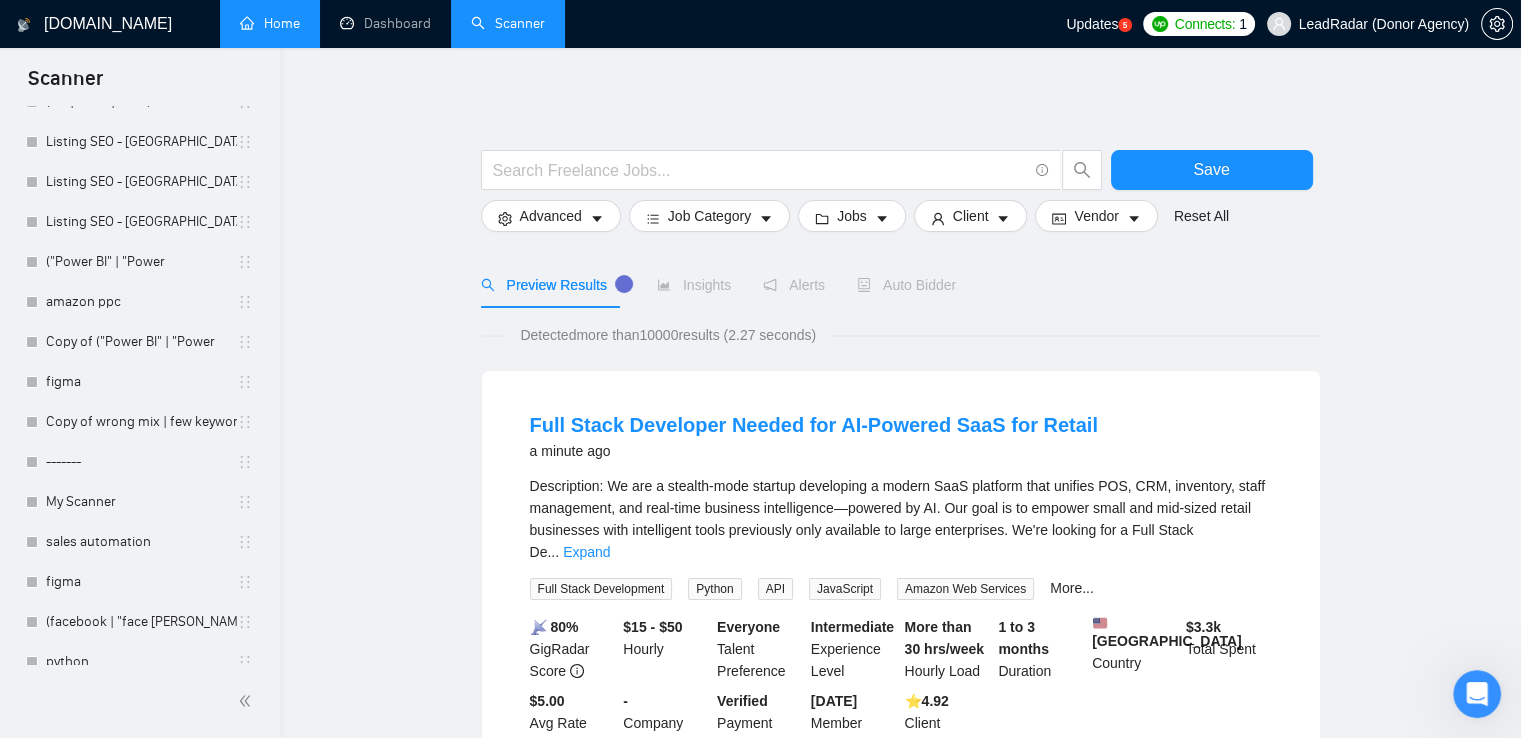 drag, startPoint x: 272, startPoint y: 273, endPoint x: 261, endPoint y: 650, distance: 377.16043 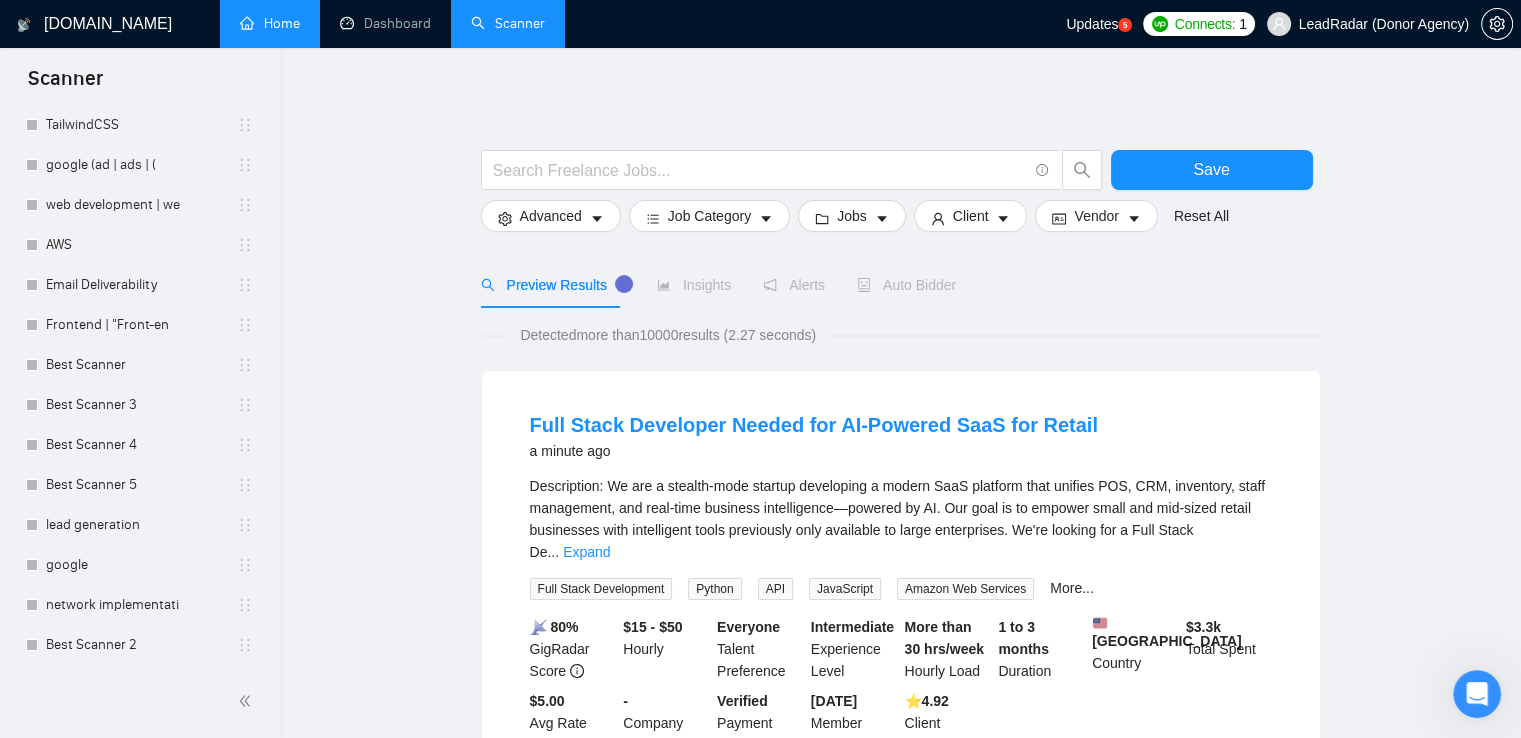 scroll, scrollTop: 0, scrollLeft: 0, axis: both 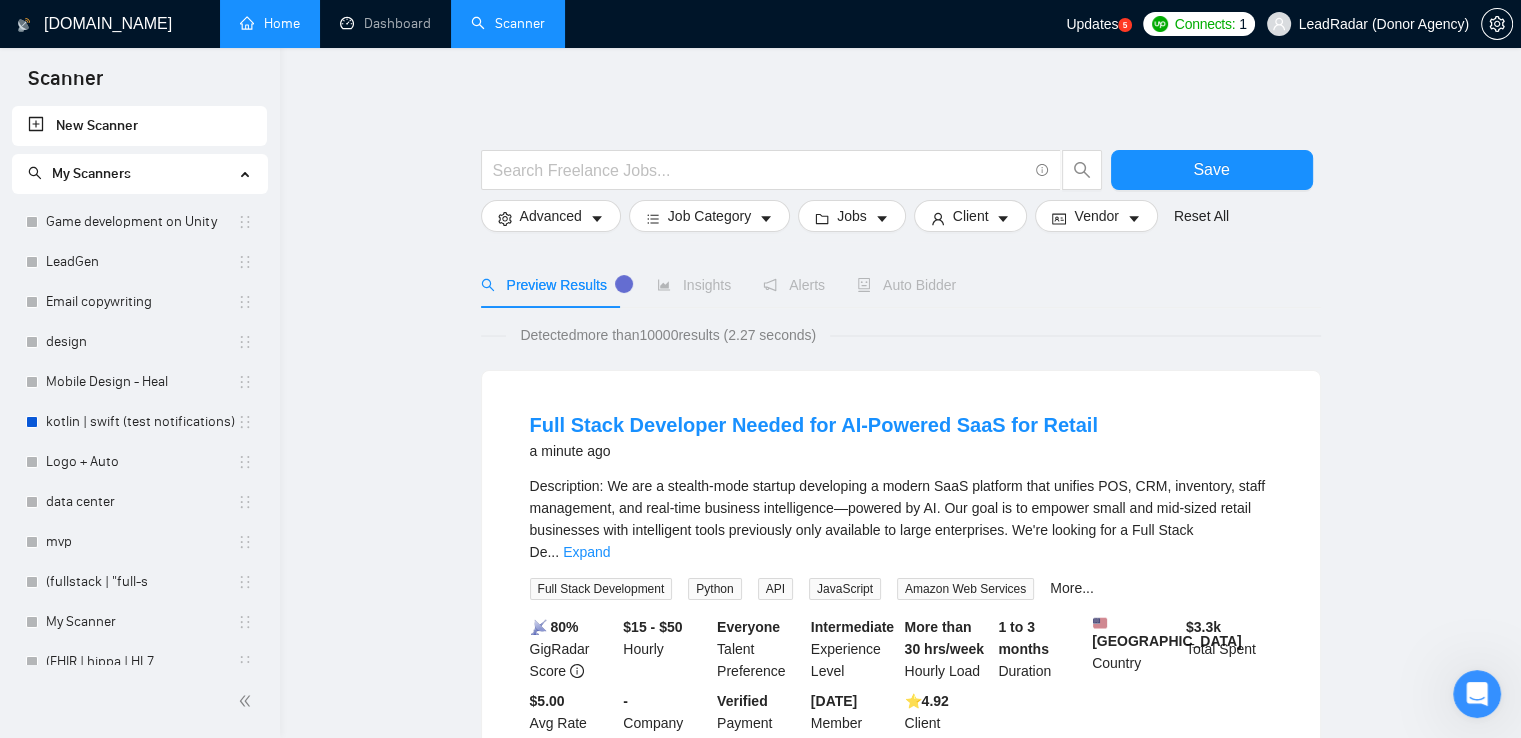 click on "New Scanner" at bounding box center [139, 126] 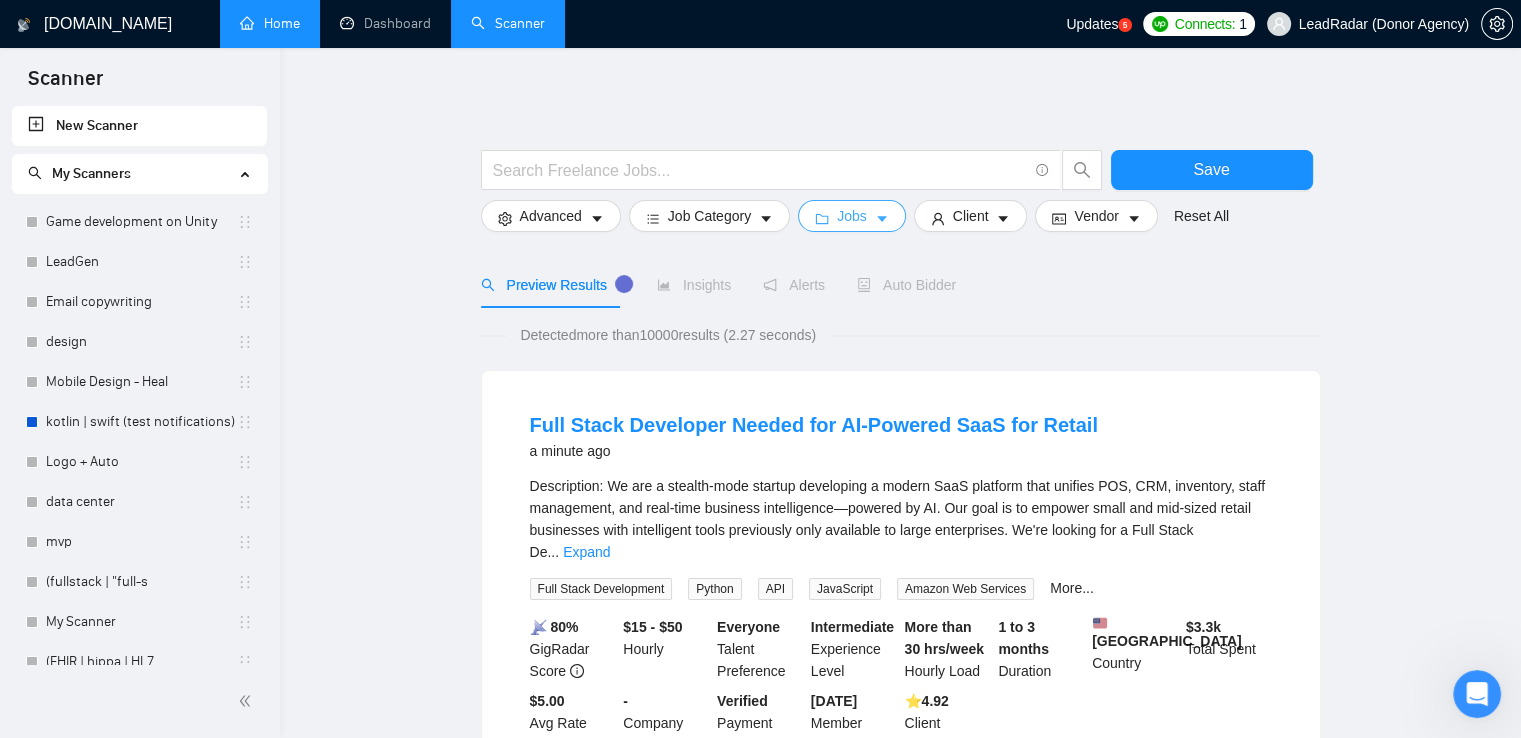 click on "Jobs" at bounding box center [852, 216] 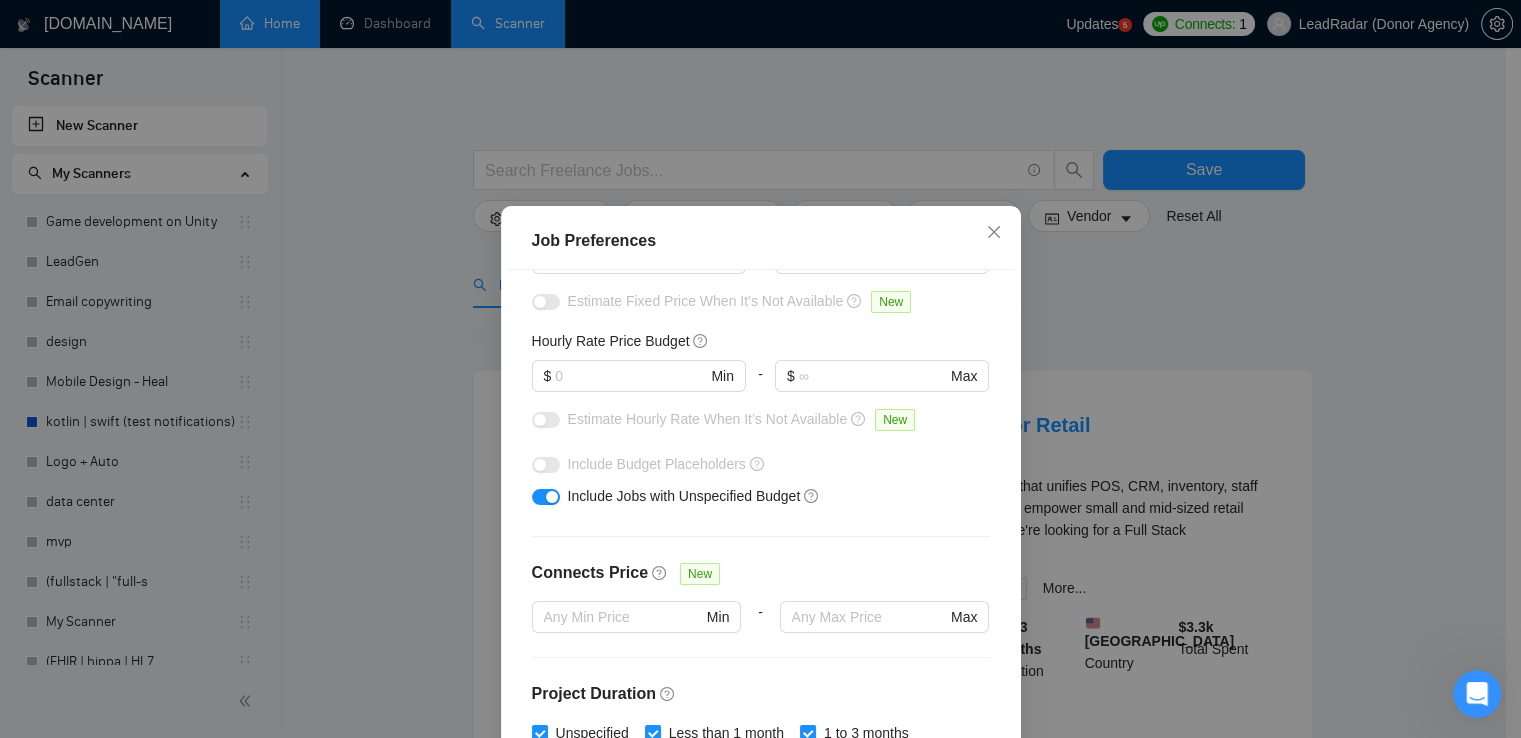 scroll, scrollTop: 300, scrollLeft: 0, axis: vertical 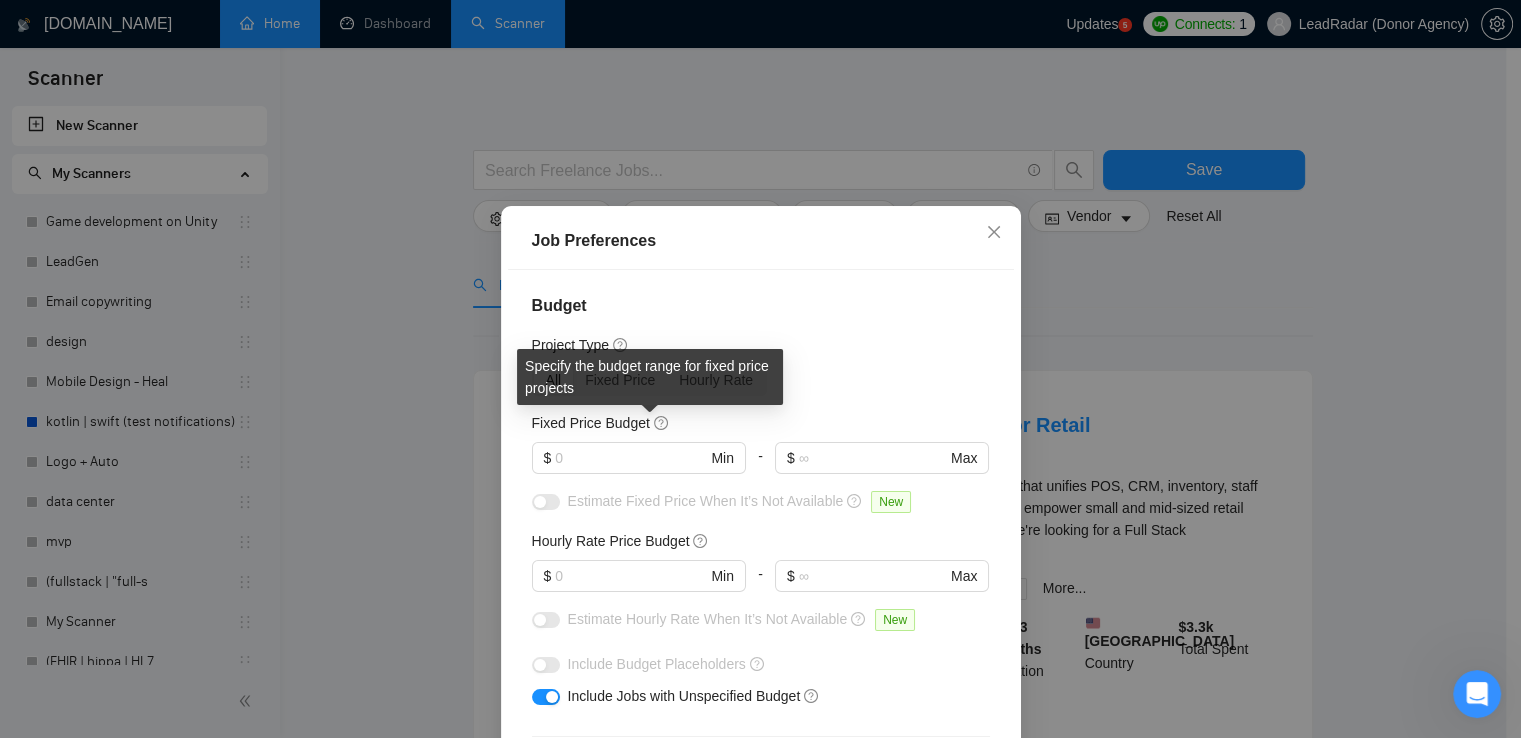 click on "Specify the budget range for fixed price projects" at bounding box center [650, 377] 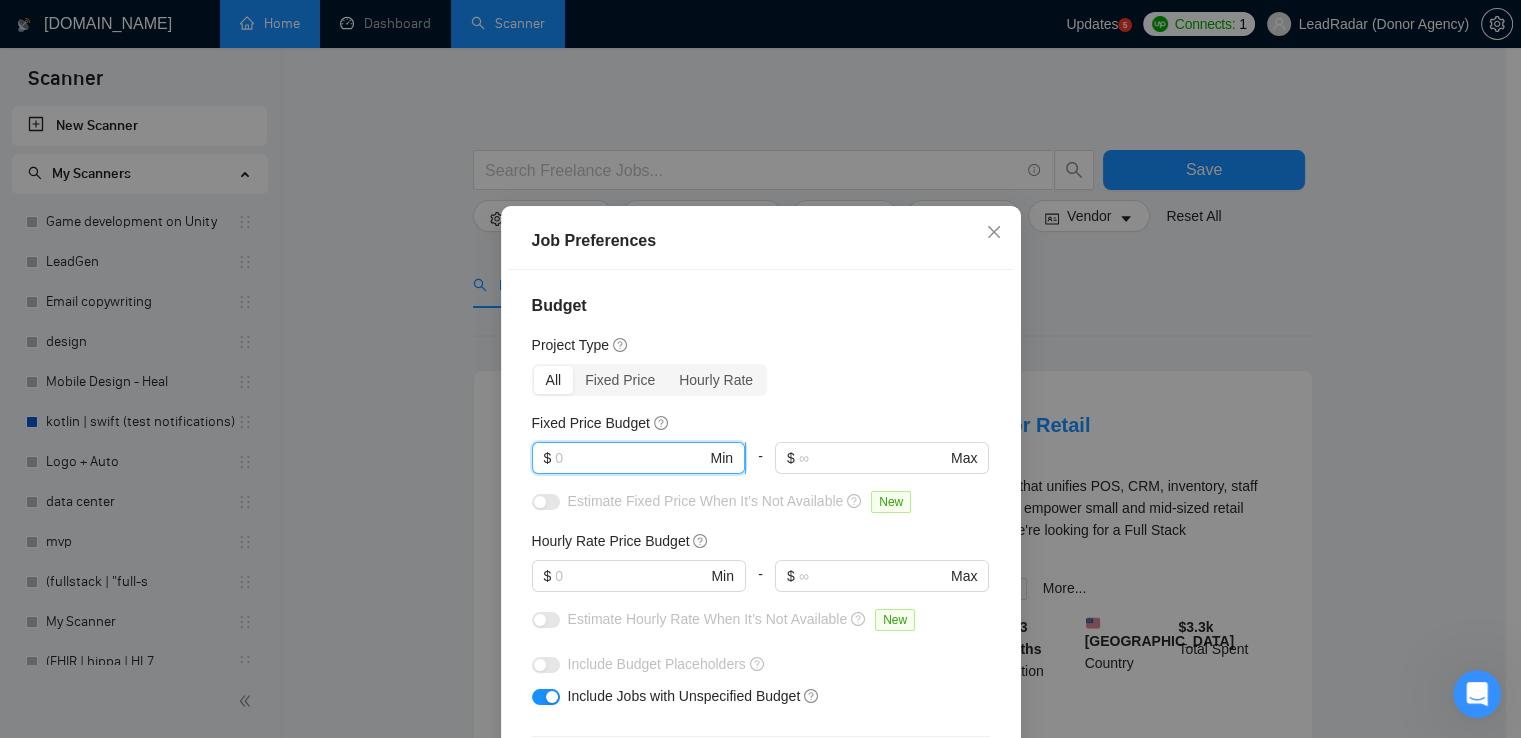 click at bounding box center [630, 458] 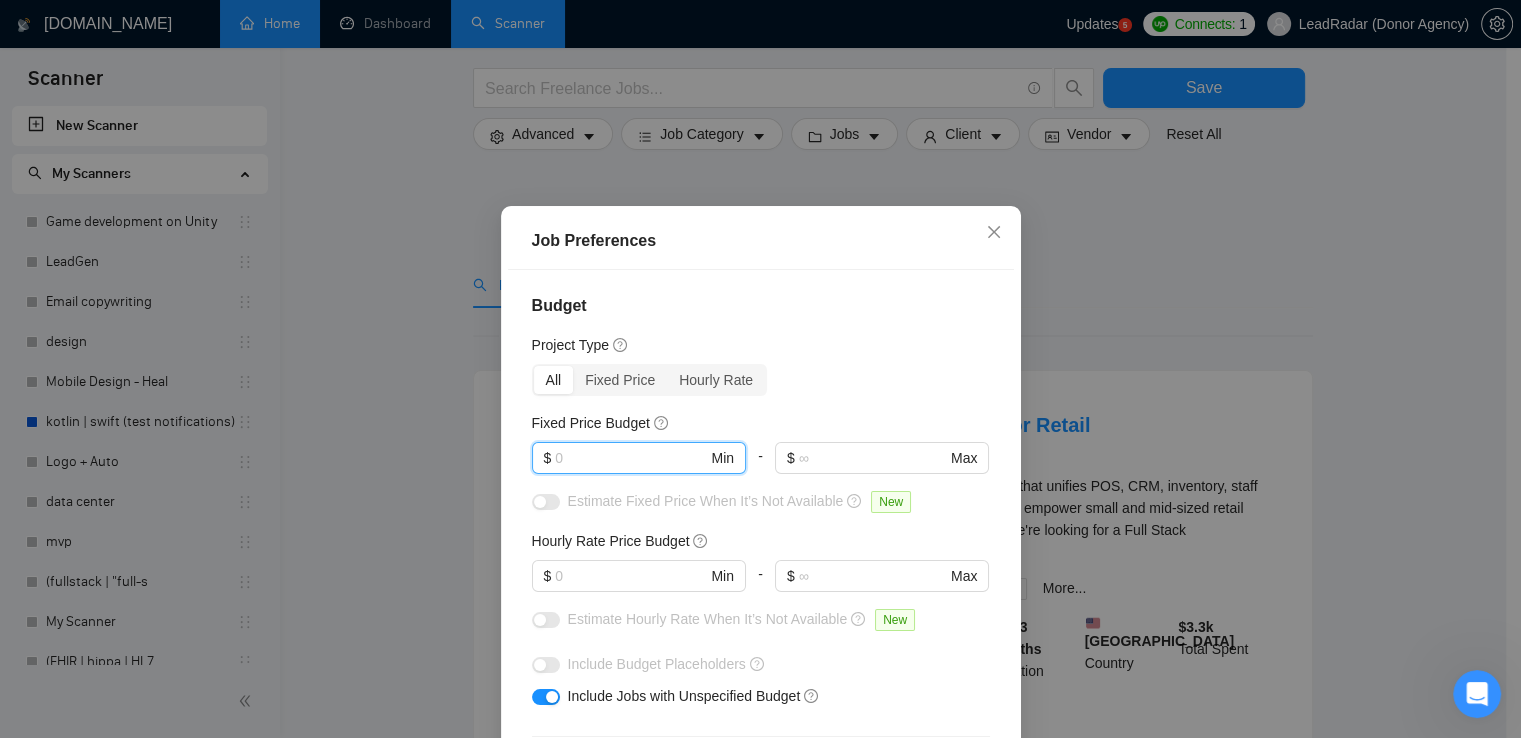 scroll, scrollTop: 136, scrollLeft: 0, axis: vertical 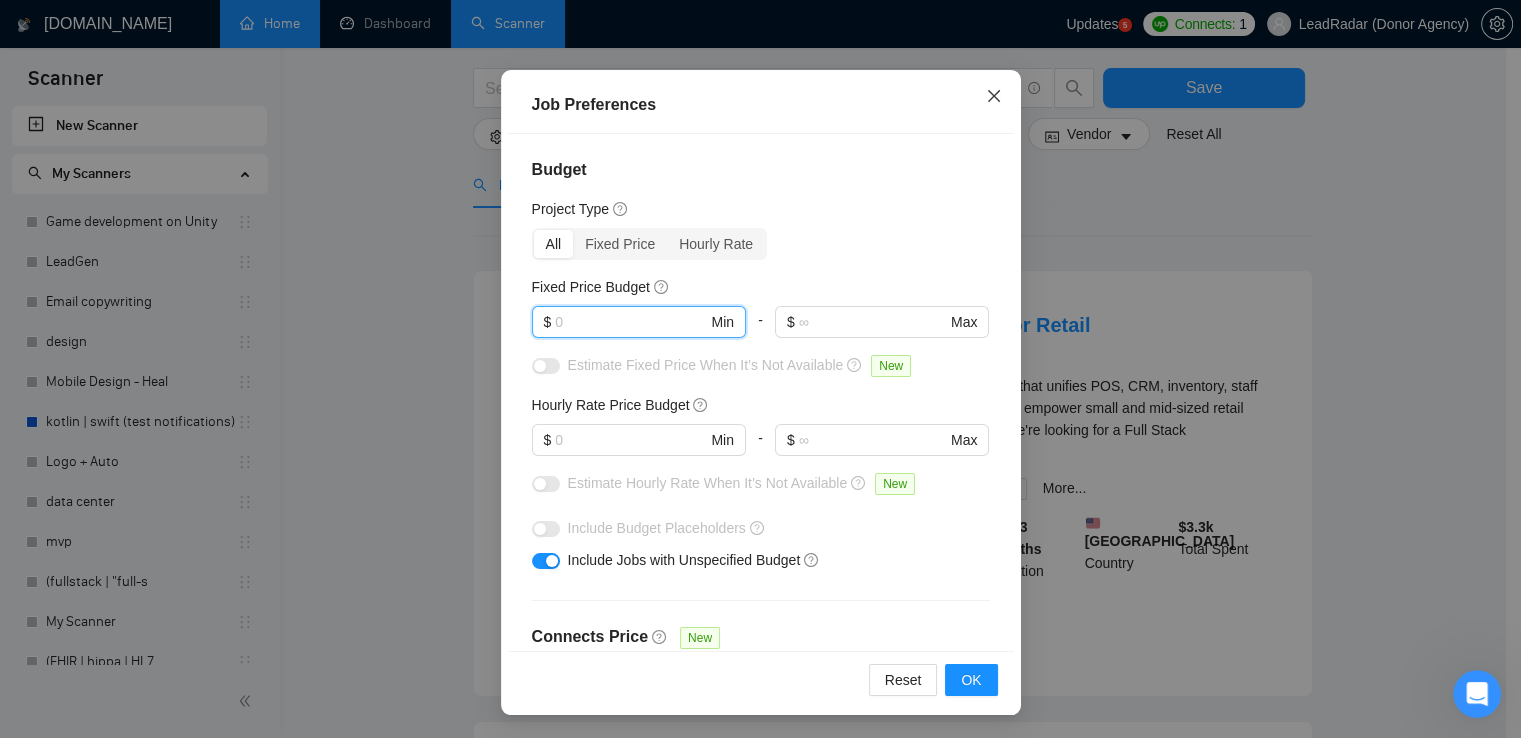 click at bounding box center (994, 97) 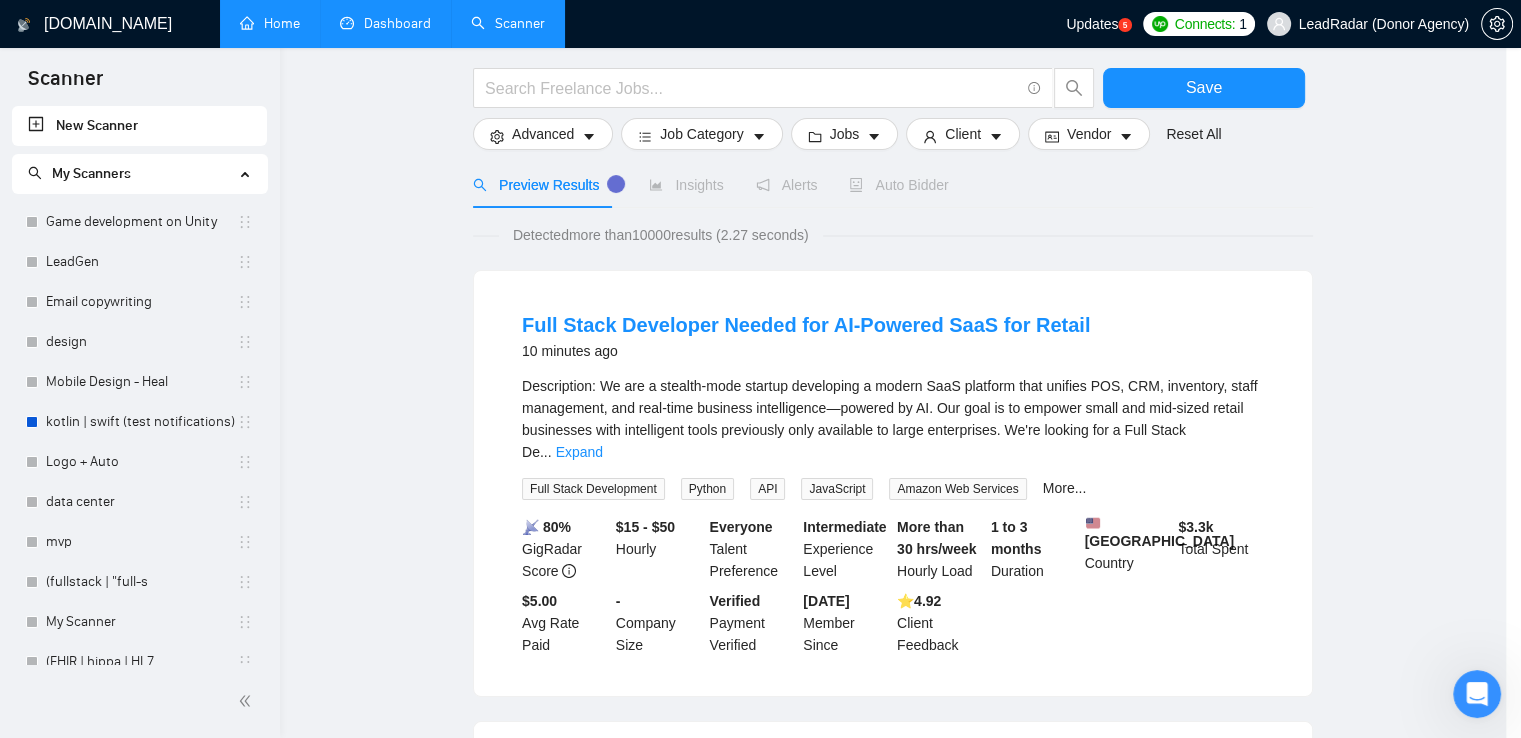 scroll, scrollTop: 50, scrollLeft: 0, axis: vertical 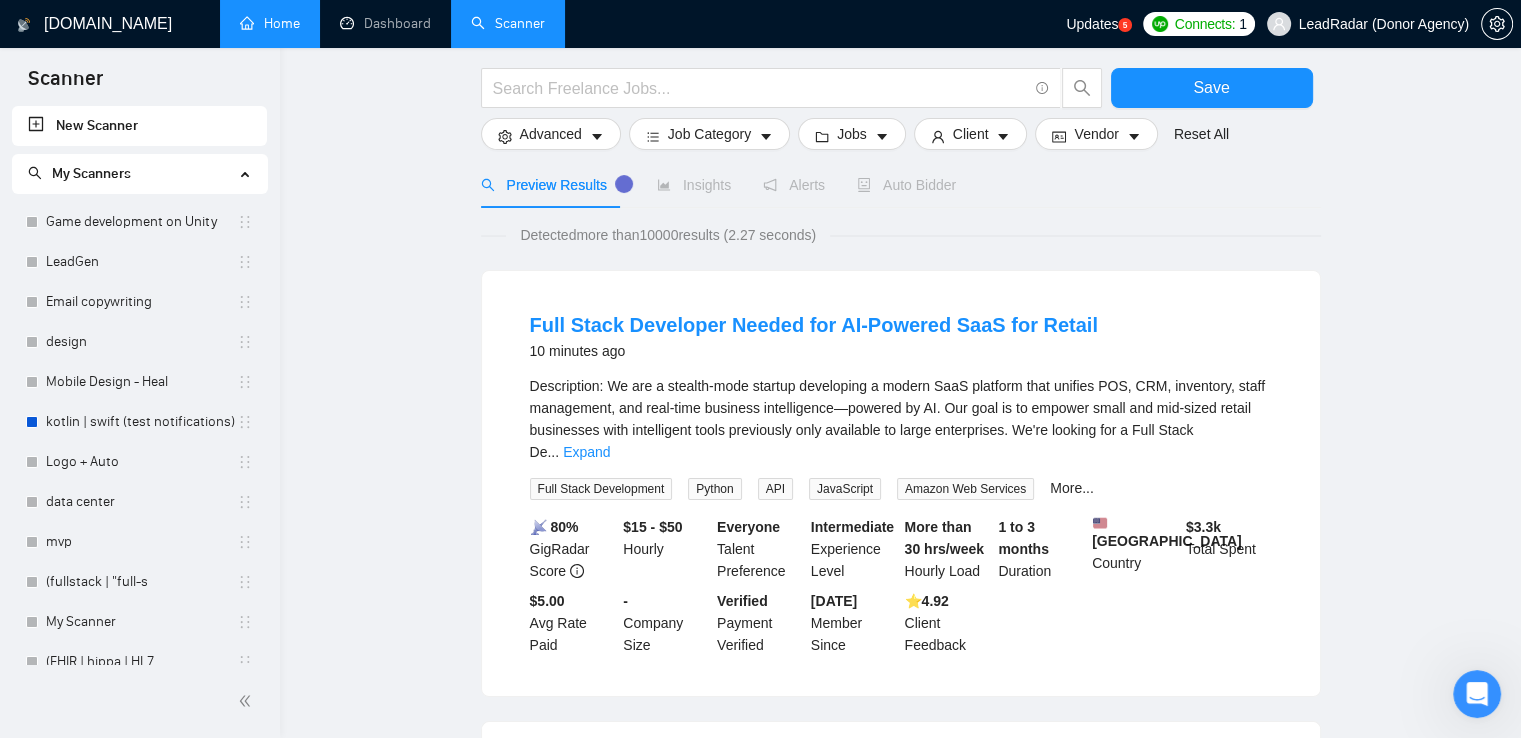click on "Home" at bounding box center (270, 23) 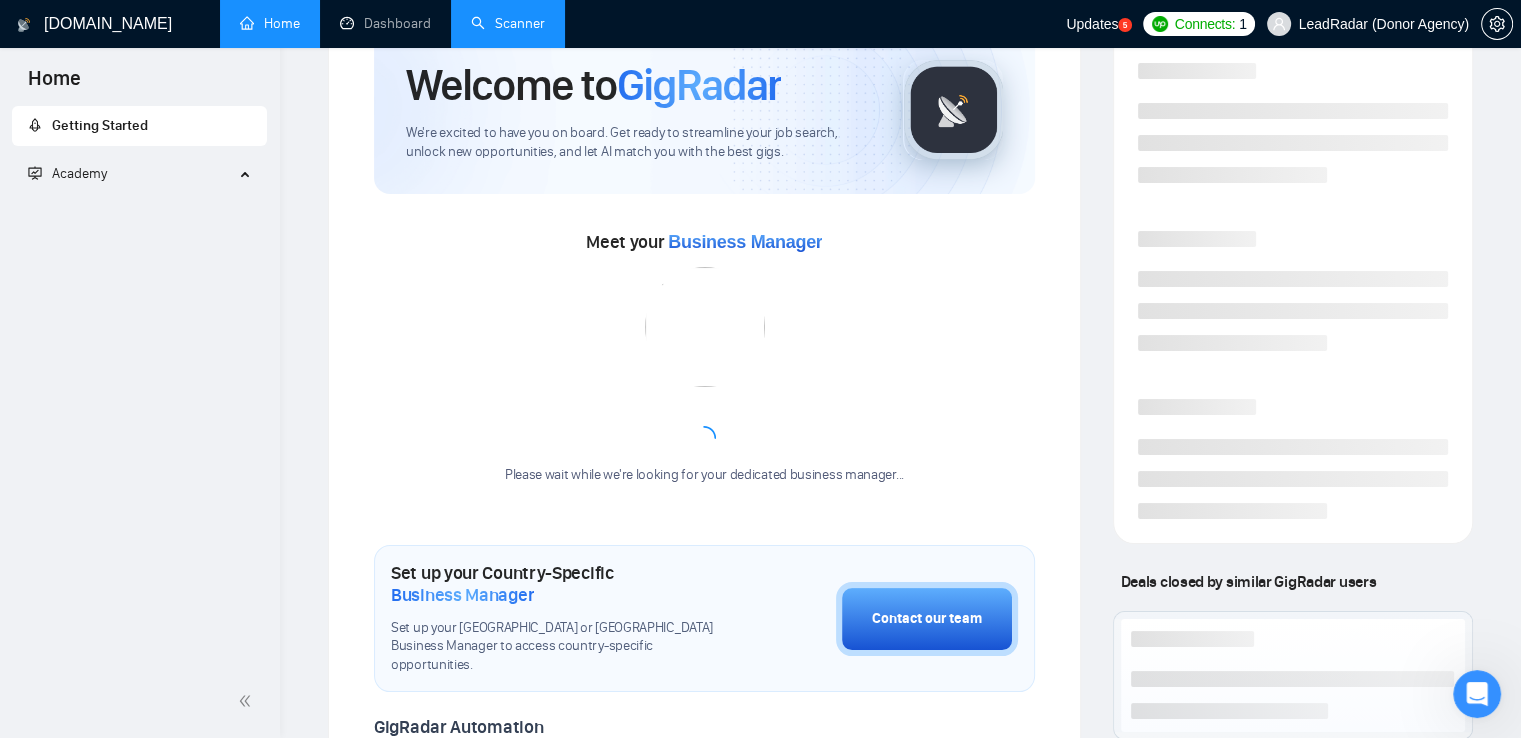scroll, scrollTop: 0, scrollLeft: 0, axis: both 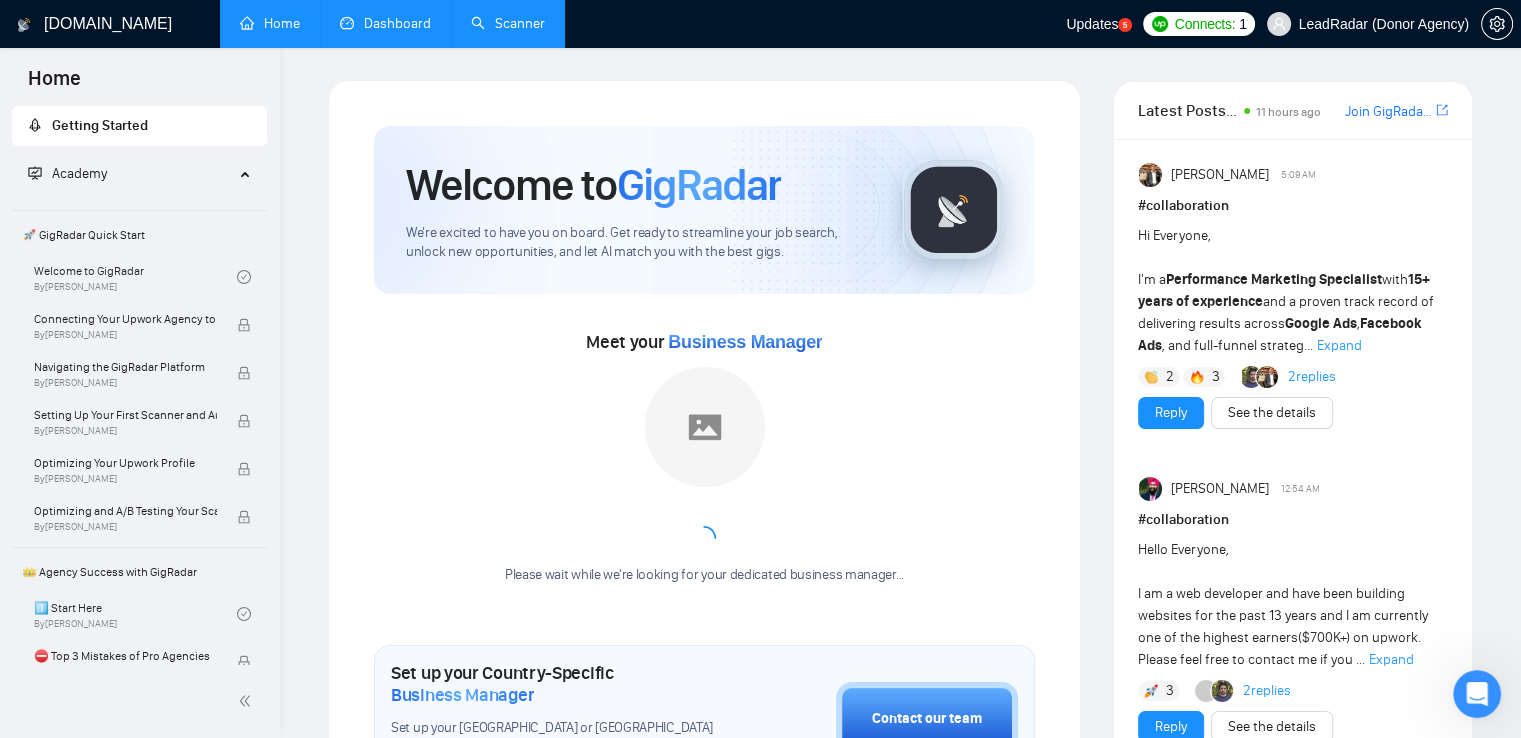 click on "Dashboard" at bounding box center (385, 23) 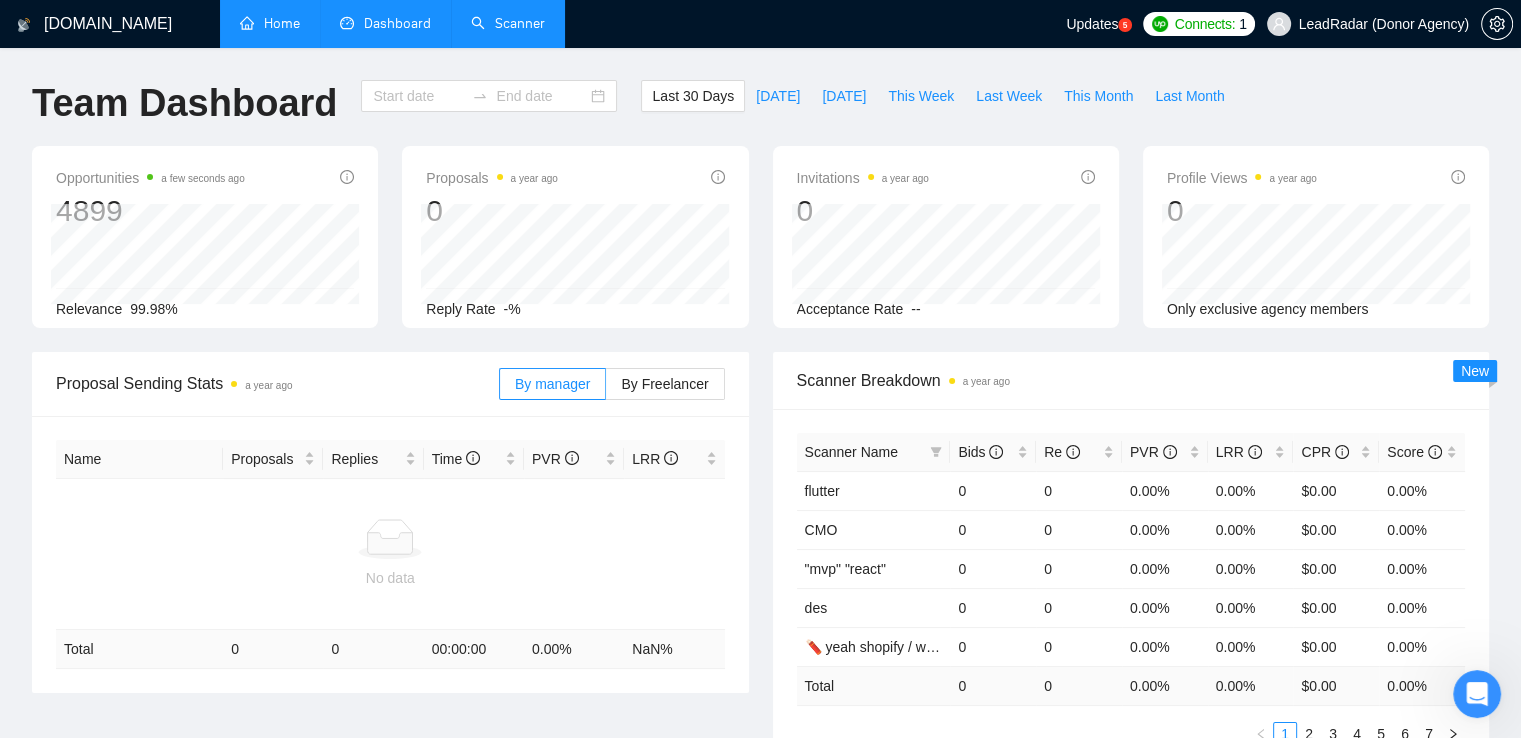 type on "[DATE]" 